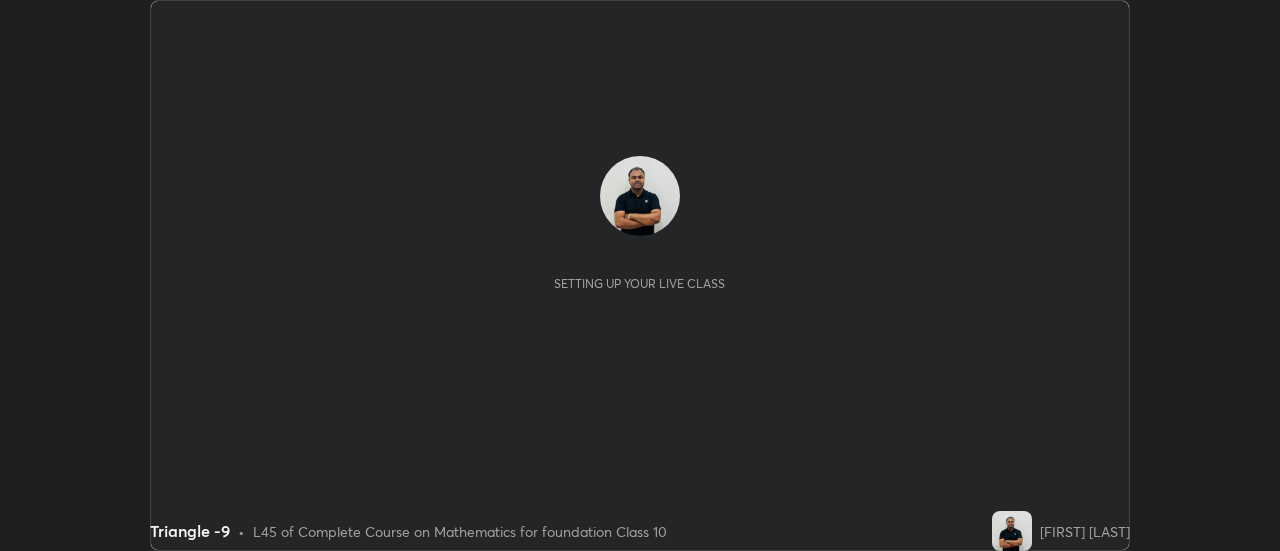 scroll, scrollTop: 0, scrollLeft: 0, axis: both 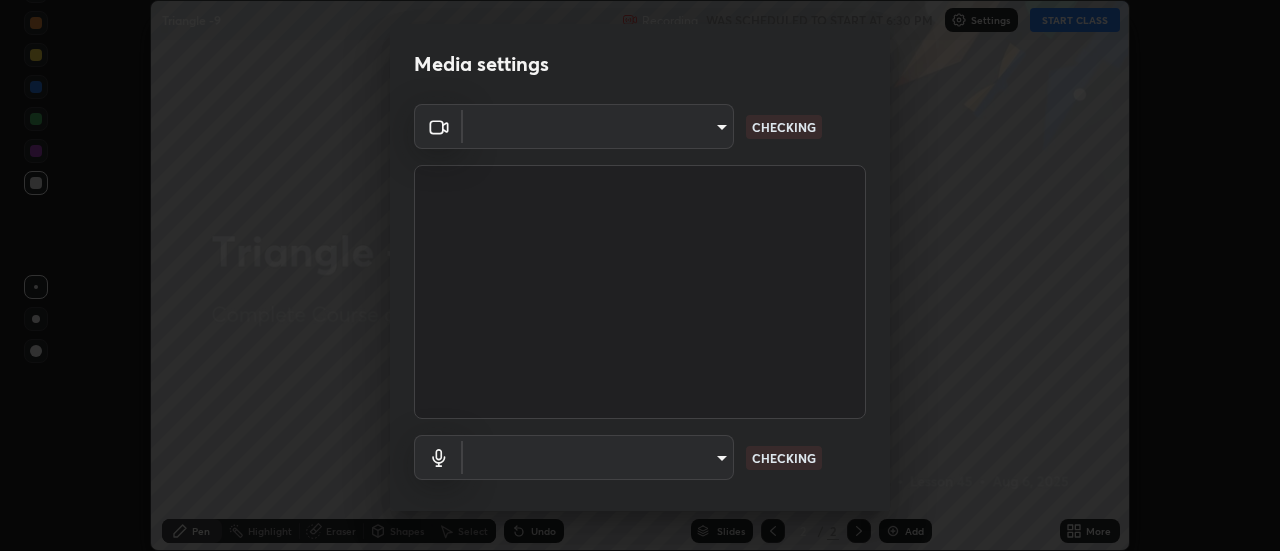 type on "1769541d7db8b910b2b6aaf592df5ff8660c63acaad49df9064175df0c6f581f" 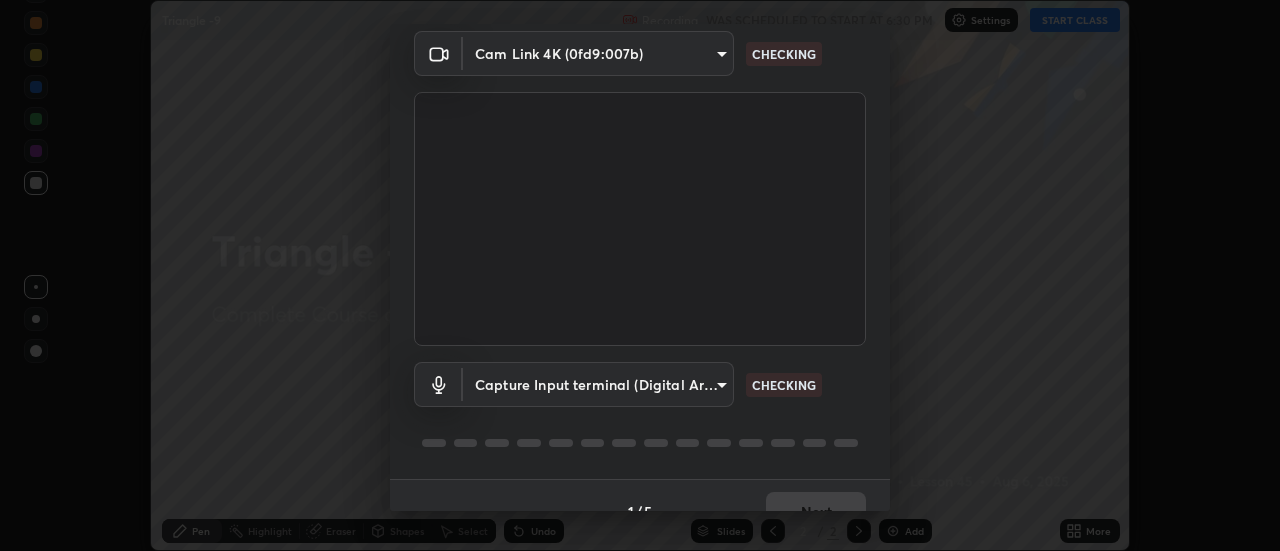 scroll, scrollTop: 105, scrollLeft: 0, axis: vertical 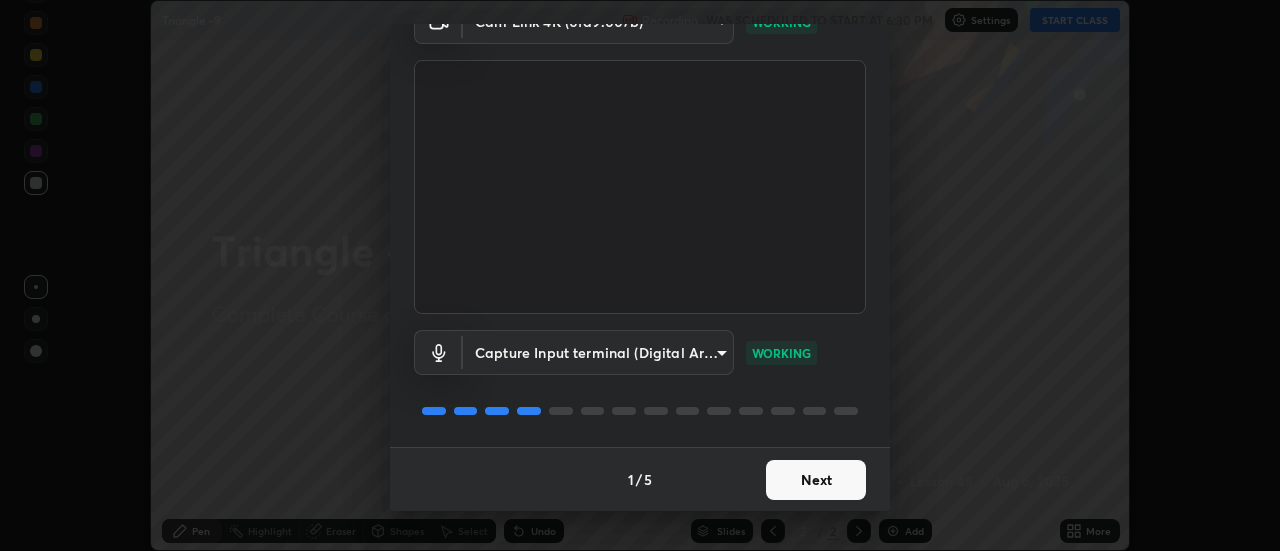 click on "Next" at bounding box center [816, 480] 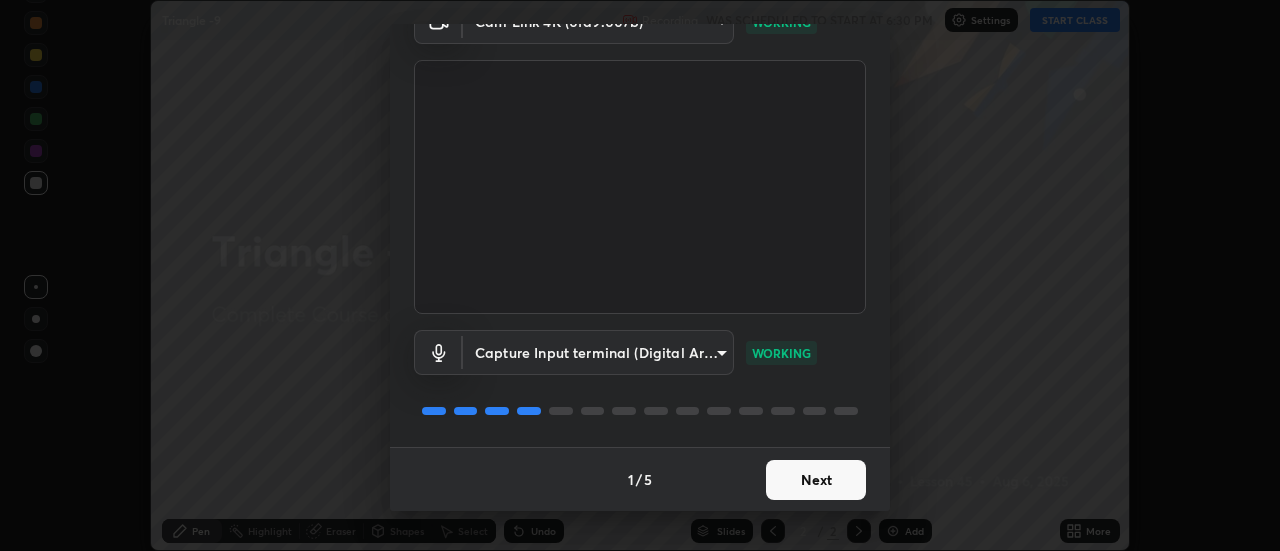 scroll, scrollTop: 0, scrollLeft: 0, axis: both 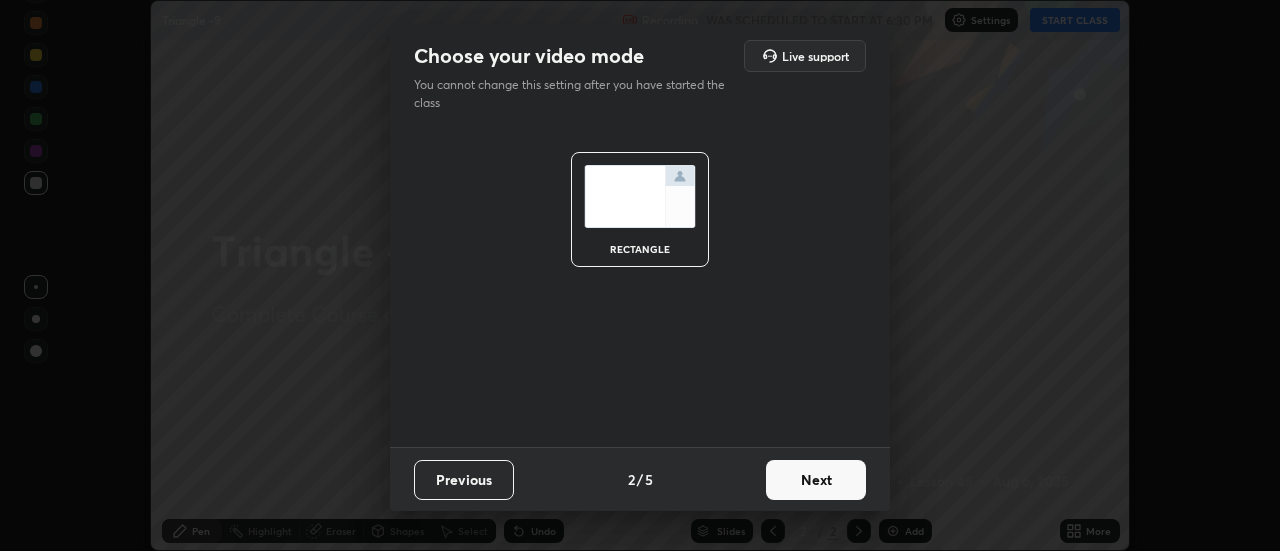 click on "Next" at bounding box center (816, 480) 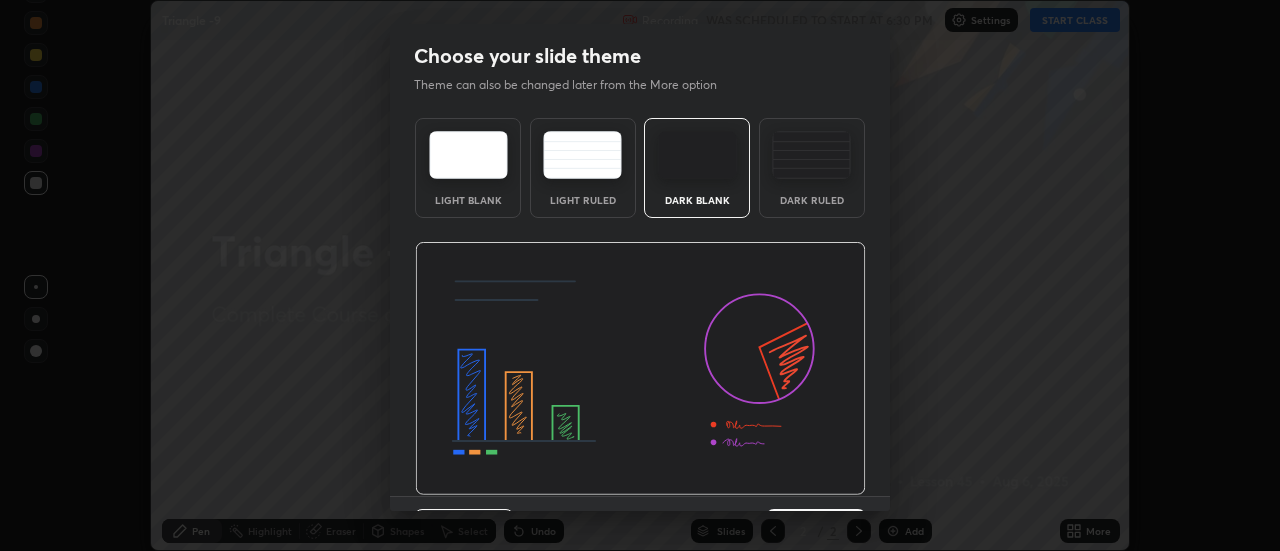 scroll, scrollTop: 49, scrollLeft: 0, axis: vertical 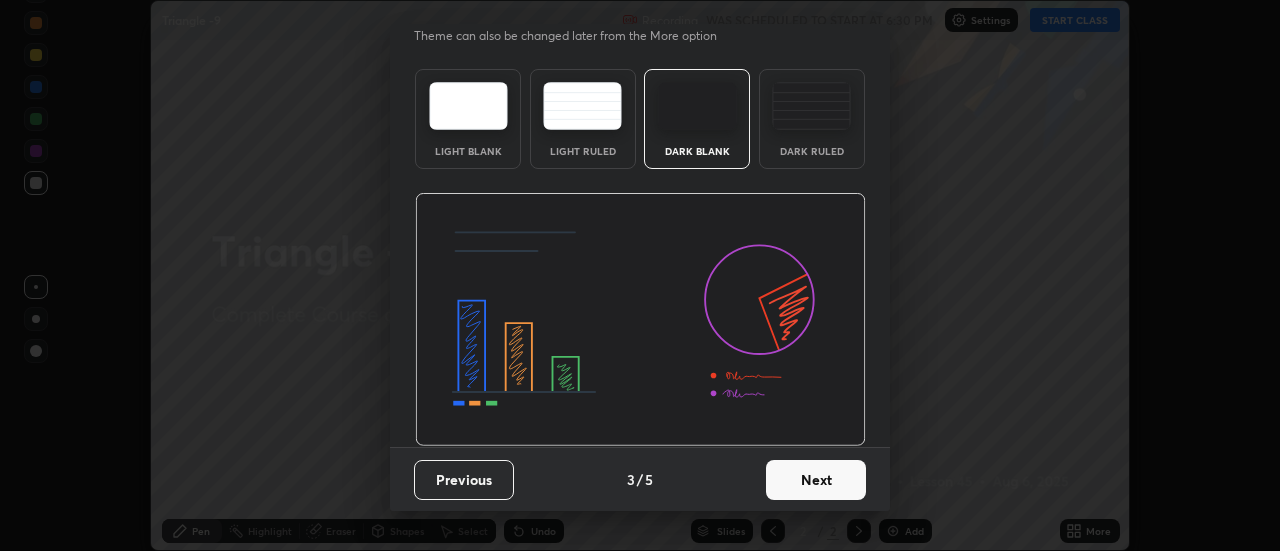 click on "Next" at bounding box center [816, 480] 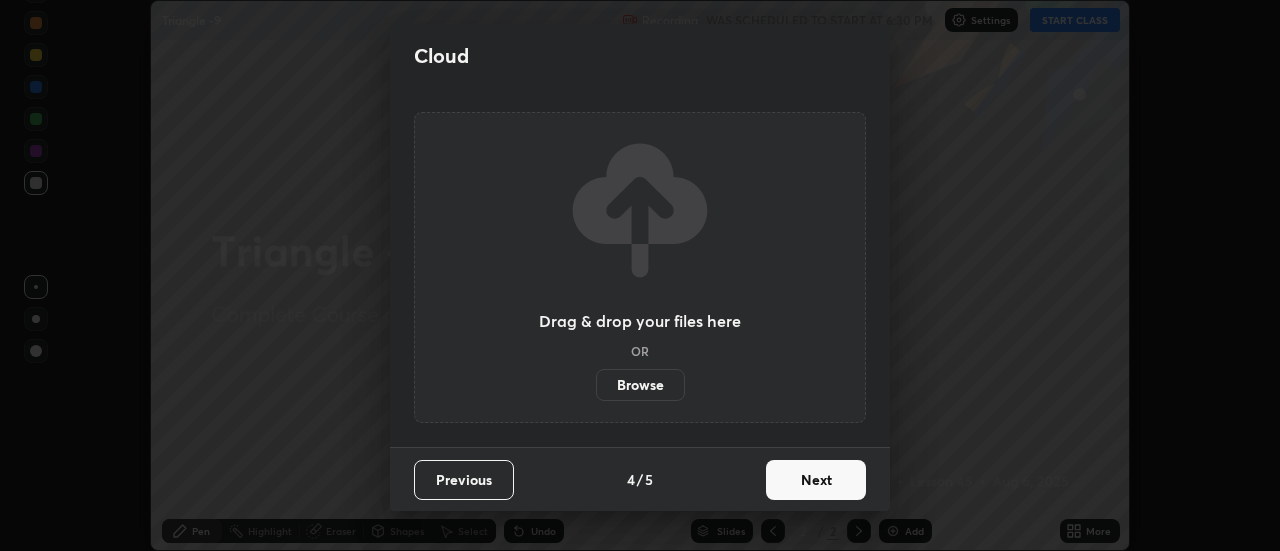 click on "Next" at bounding box center (816, 480) 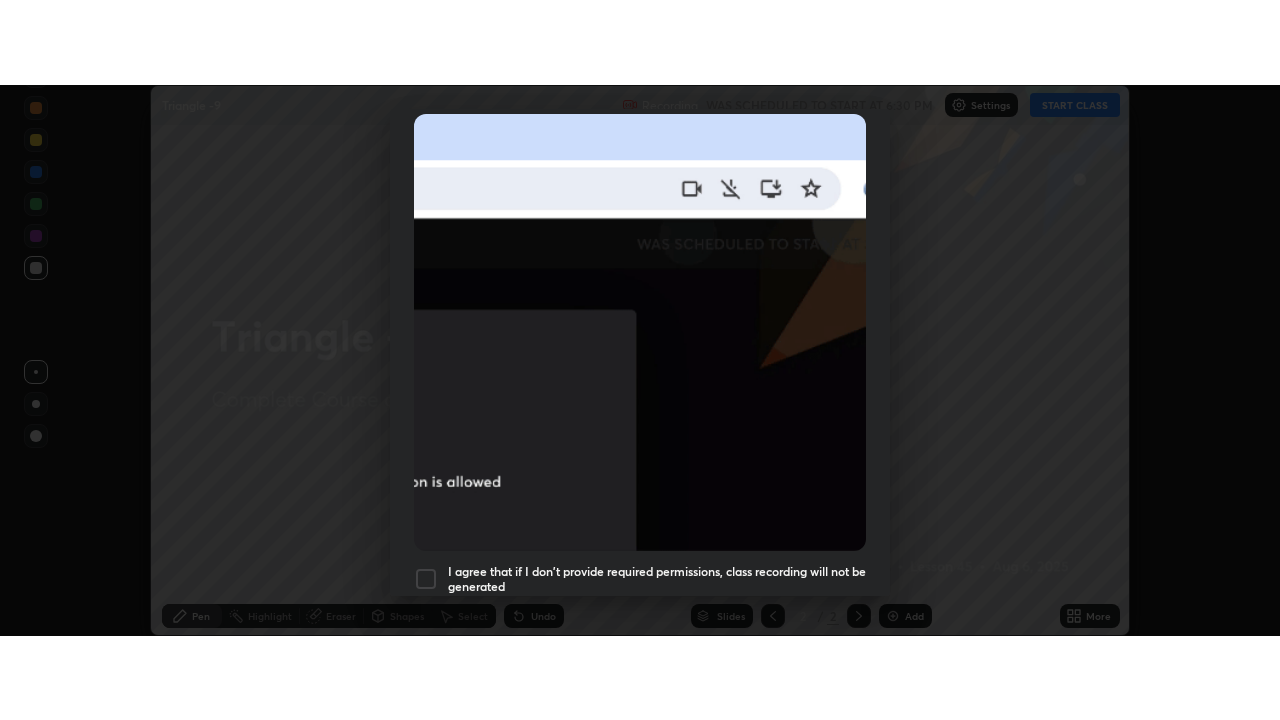 scroll, scrollTop: 513, scrollLeft: 0, axis: vertical 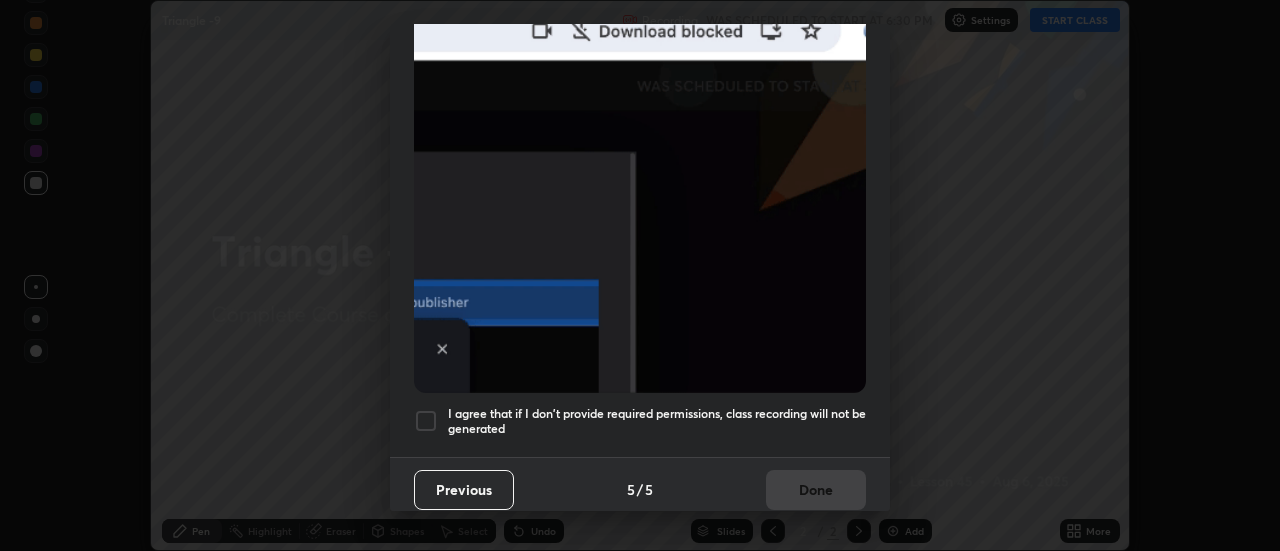 click at bounding box center [426, 421] 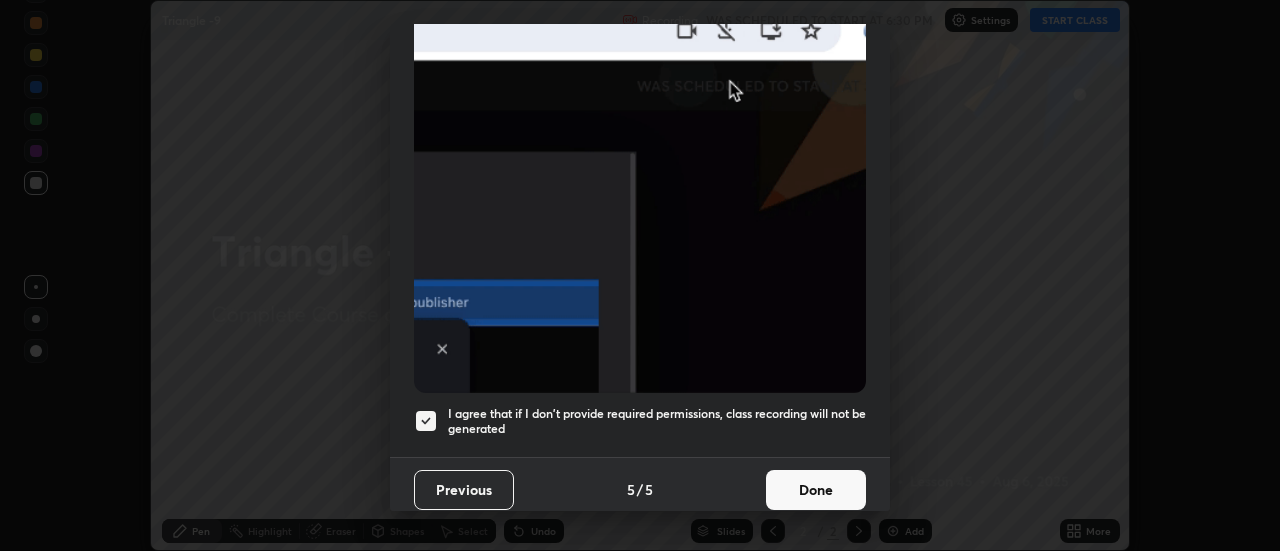 click on "Done" at bounding box center (816, 490) 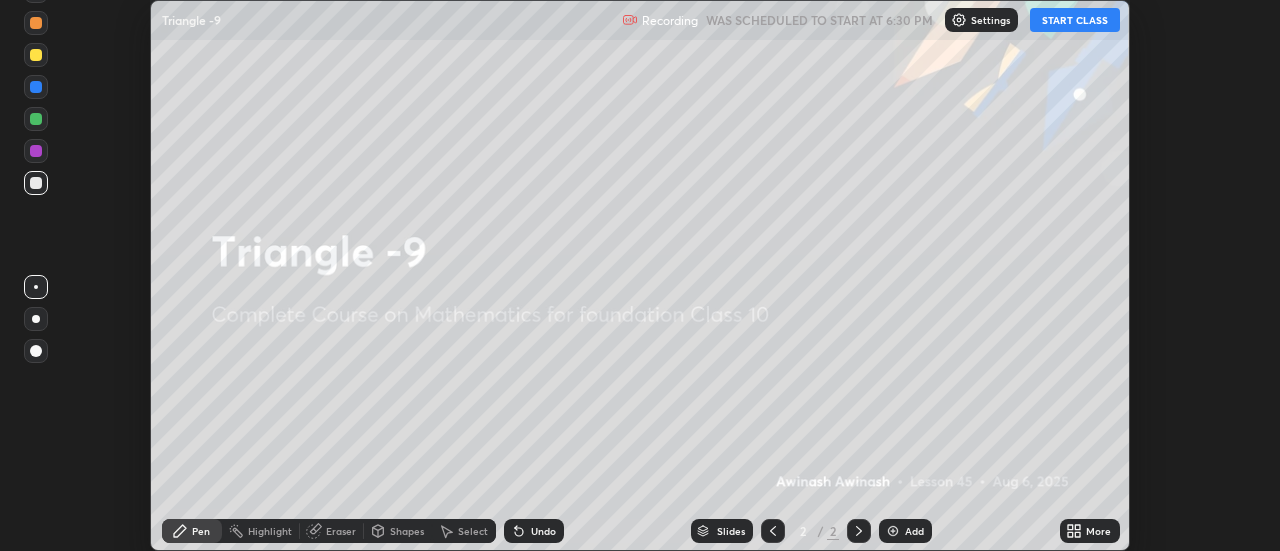 click on "START CLASS" at bounding box center (1075, 20) 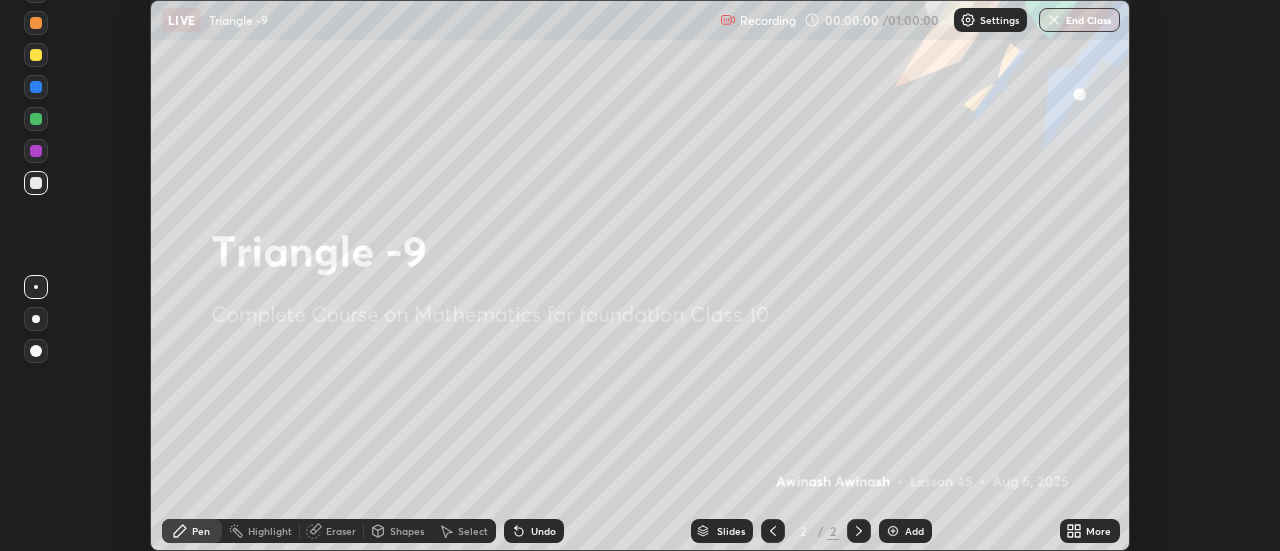 click 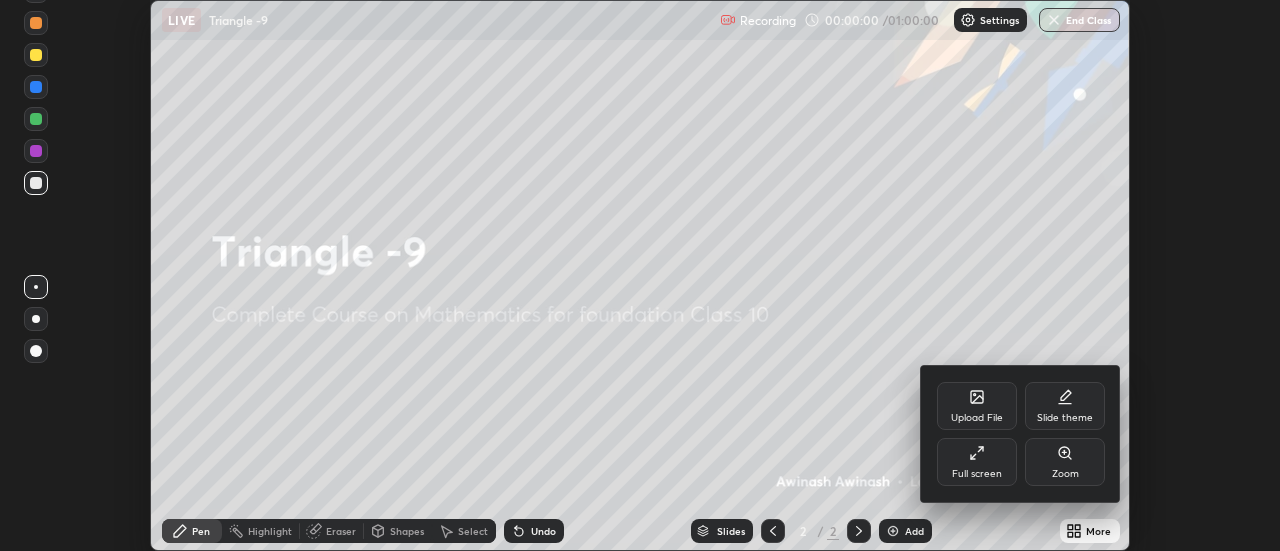click on "Full screen" at bounding box center (977, 462) 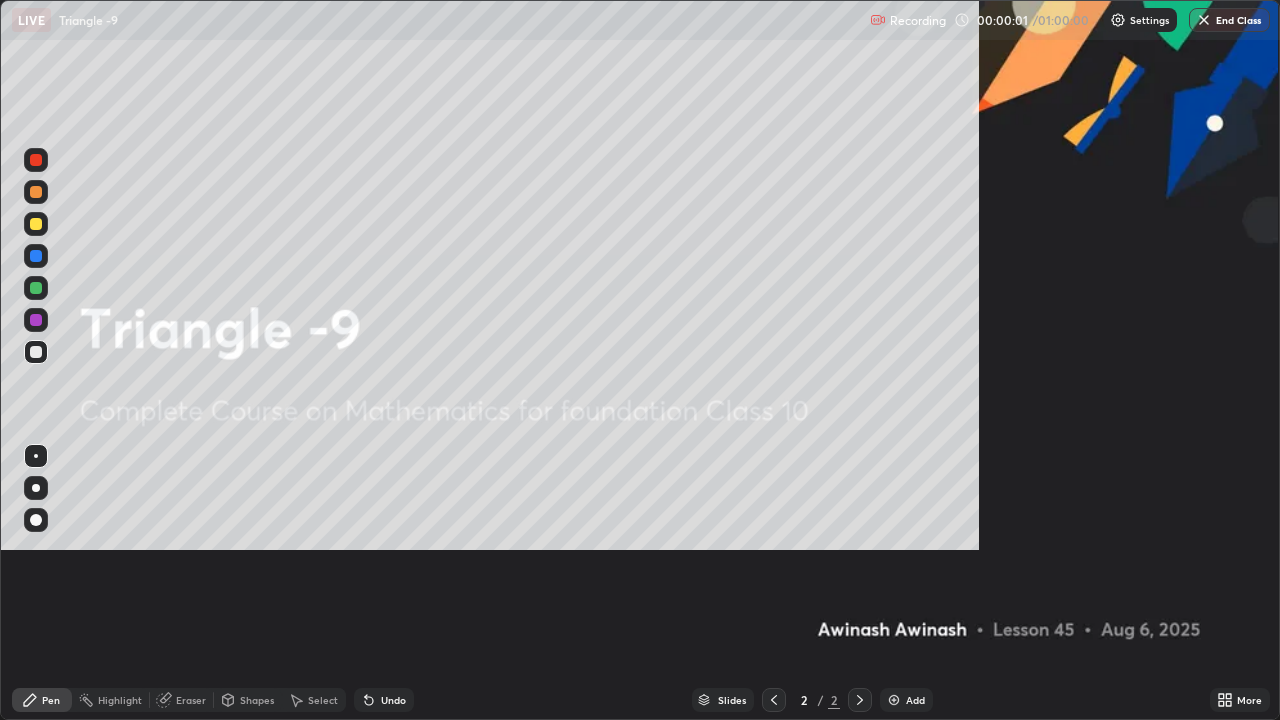 scroll, scrollTop: 99280, scrollLeft: 98720, axis: both 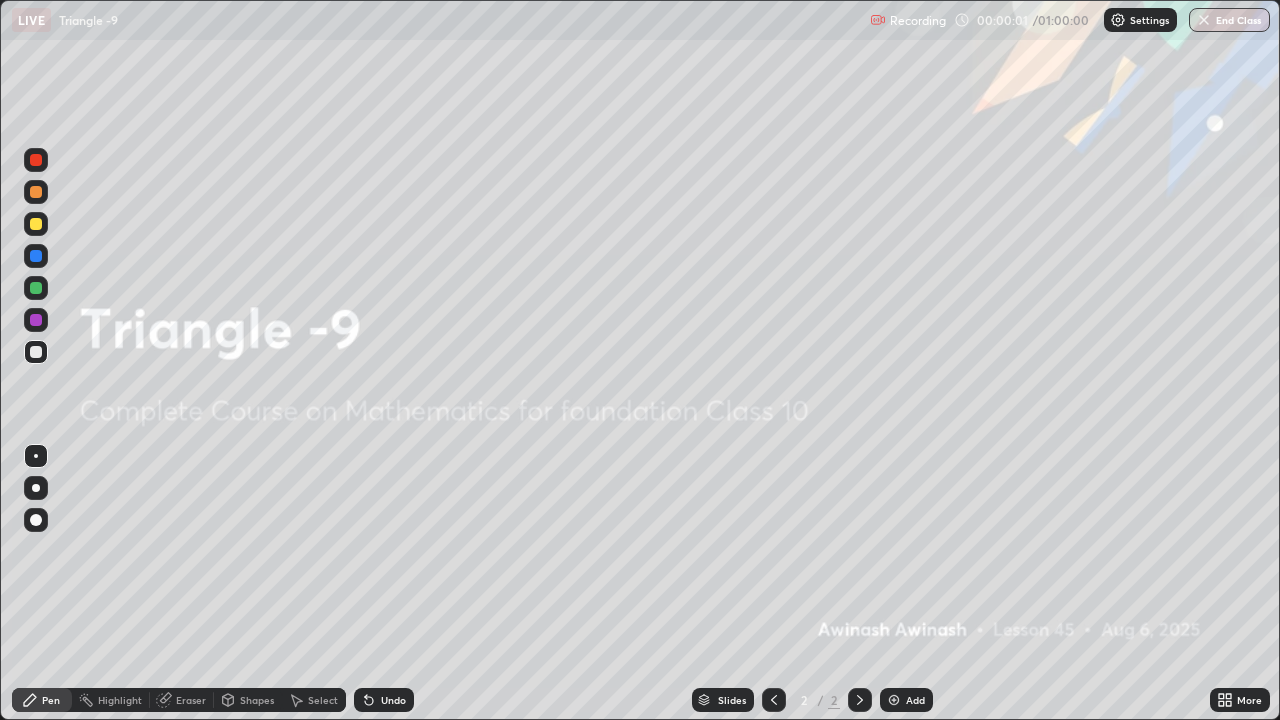 click on "Add" at bounding box center (906, 700) 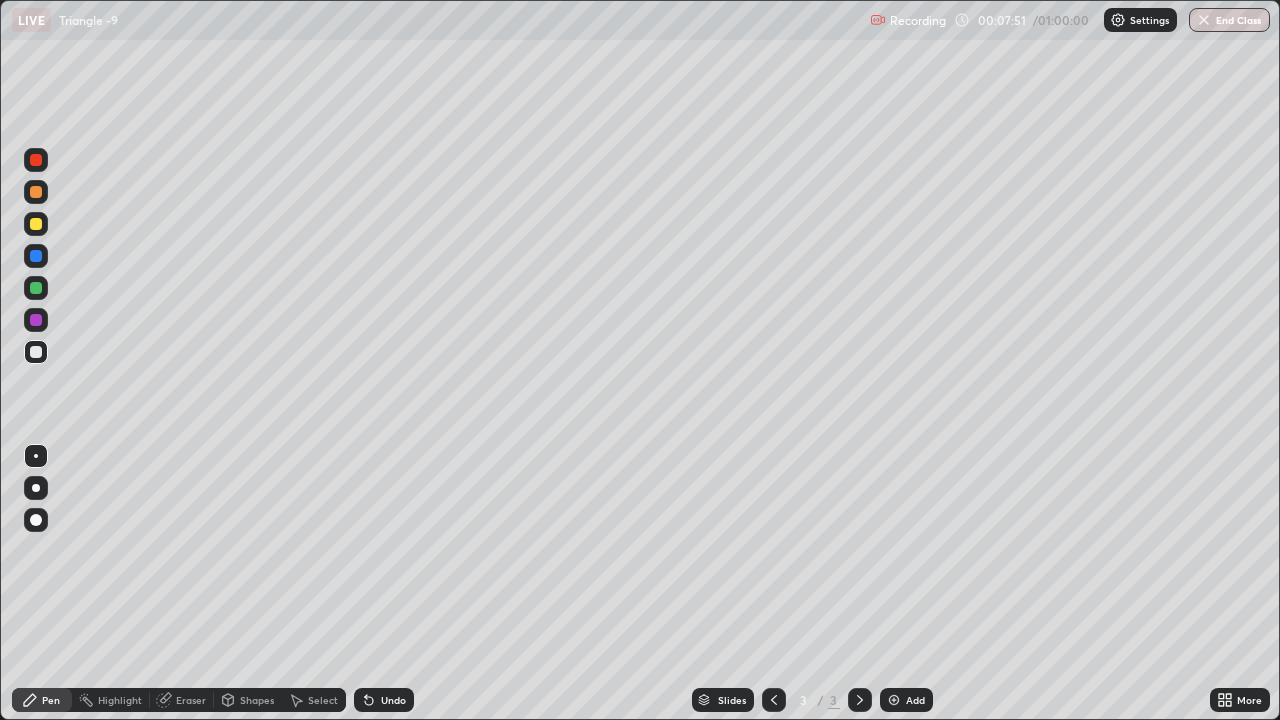click at bounding box center (36, 224) 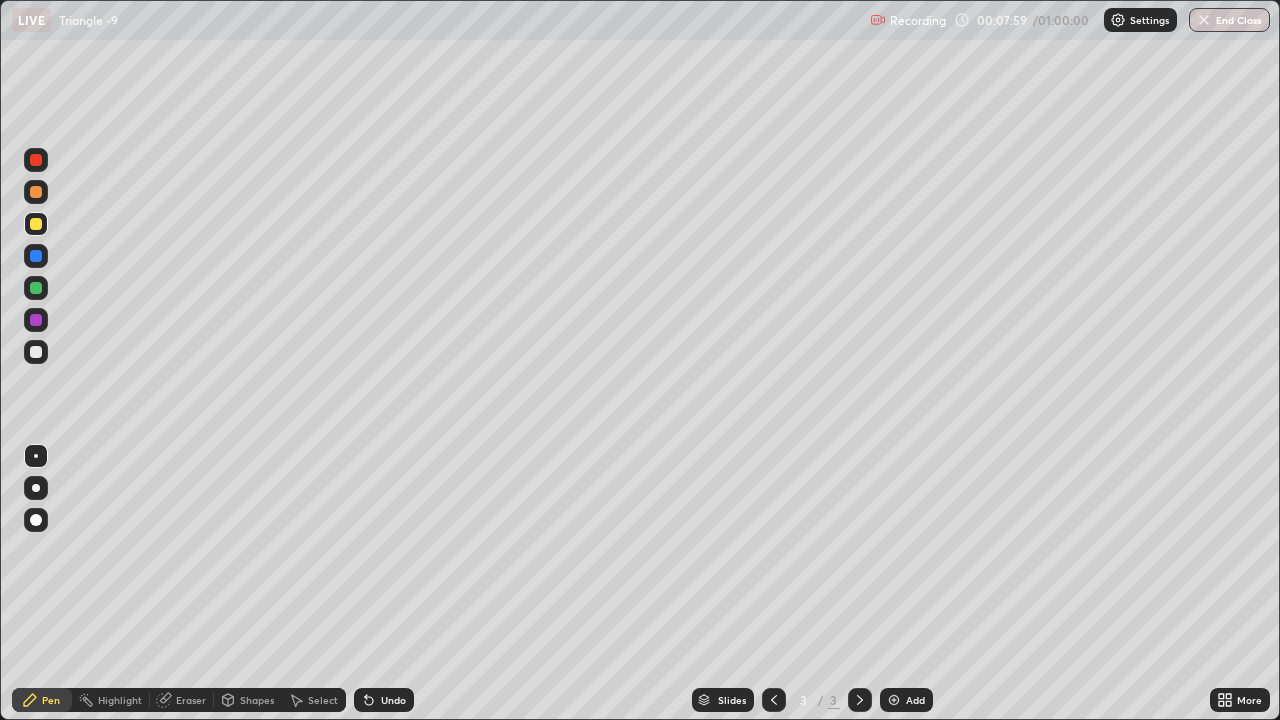 click at bounding box center [36, 192] 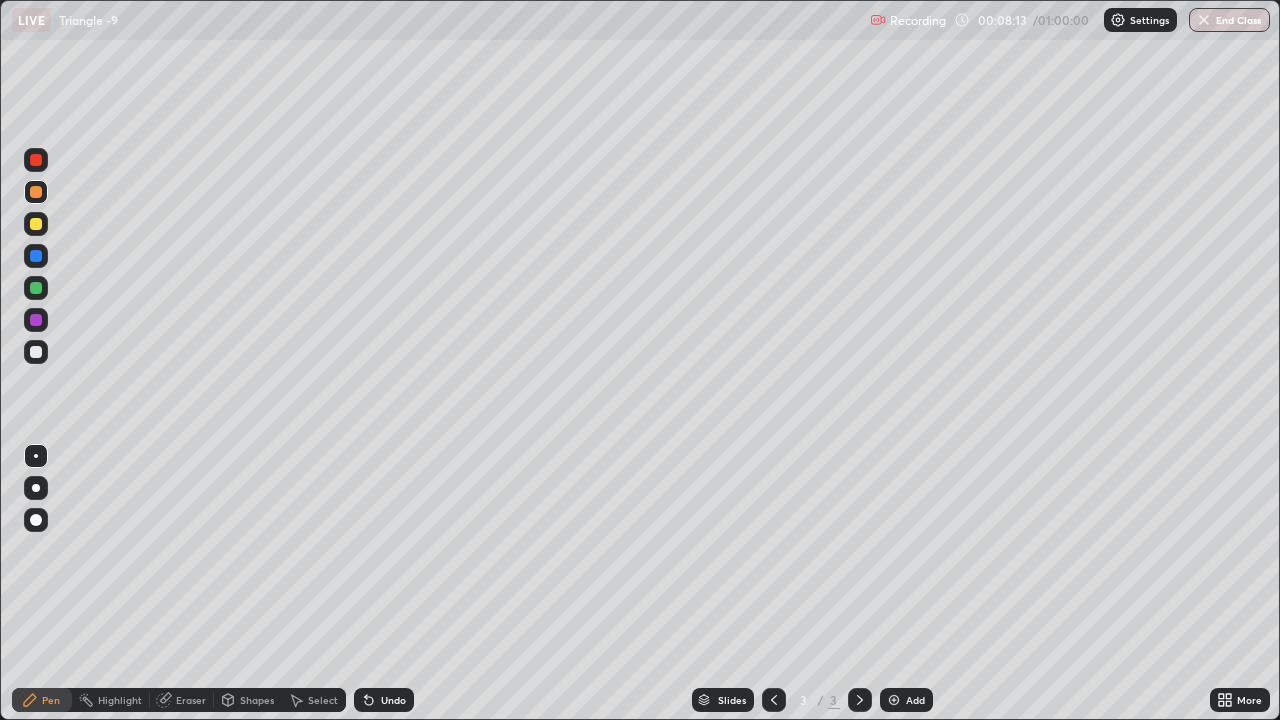 click at bounding box center [36, 160] 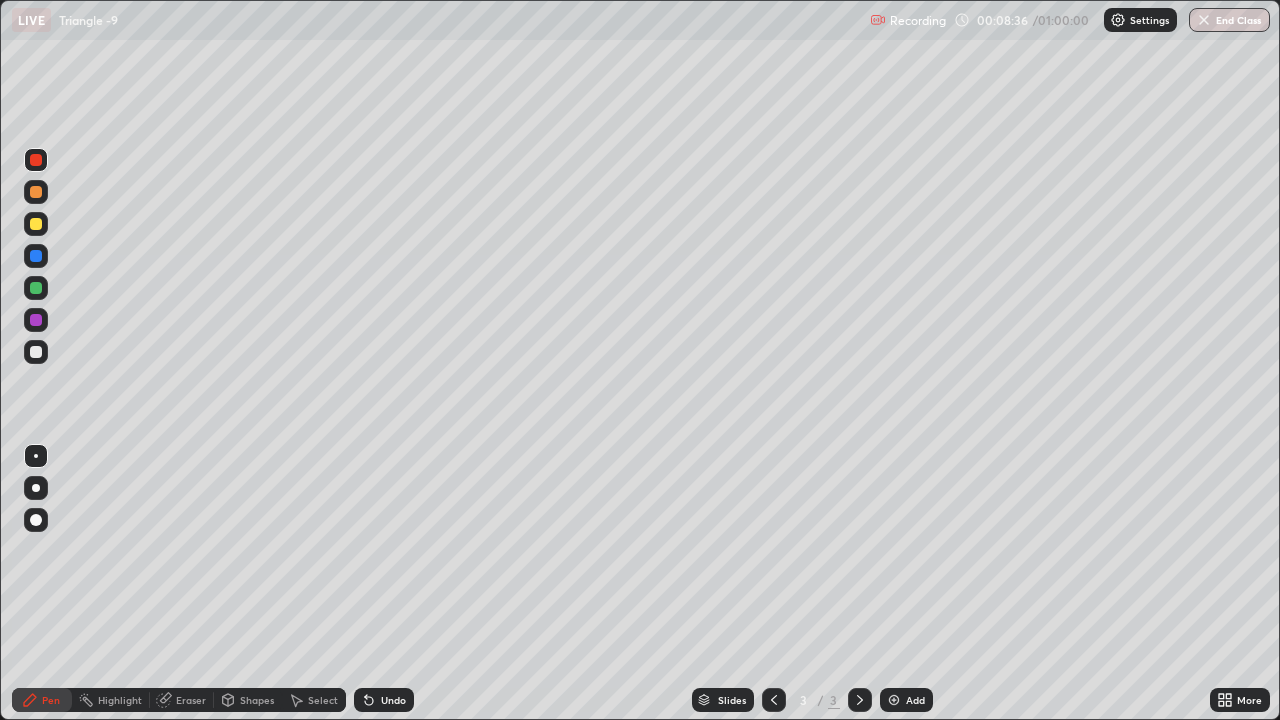 click at bounding box center [36, 352] 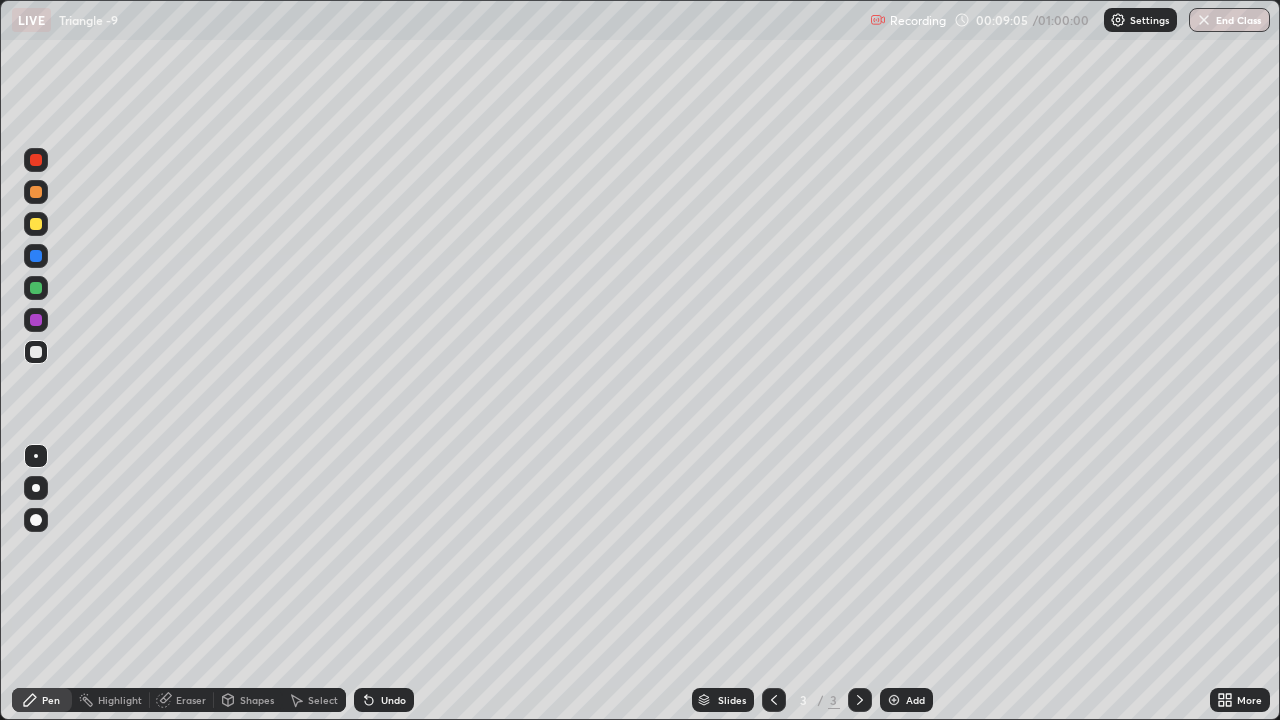 click at bounding box center [36, 320] 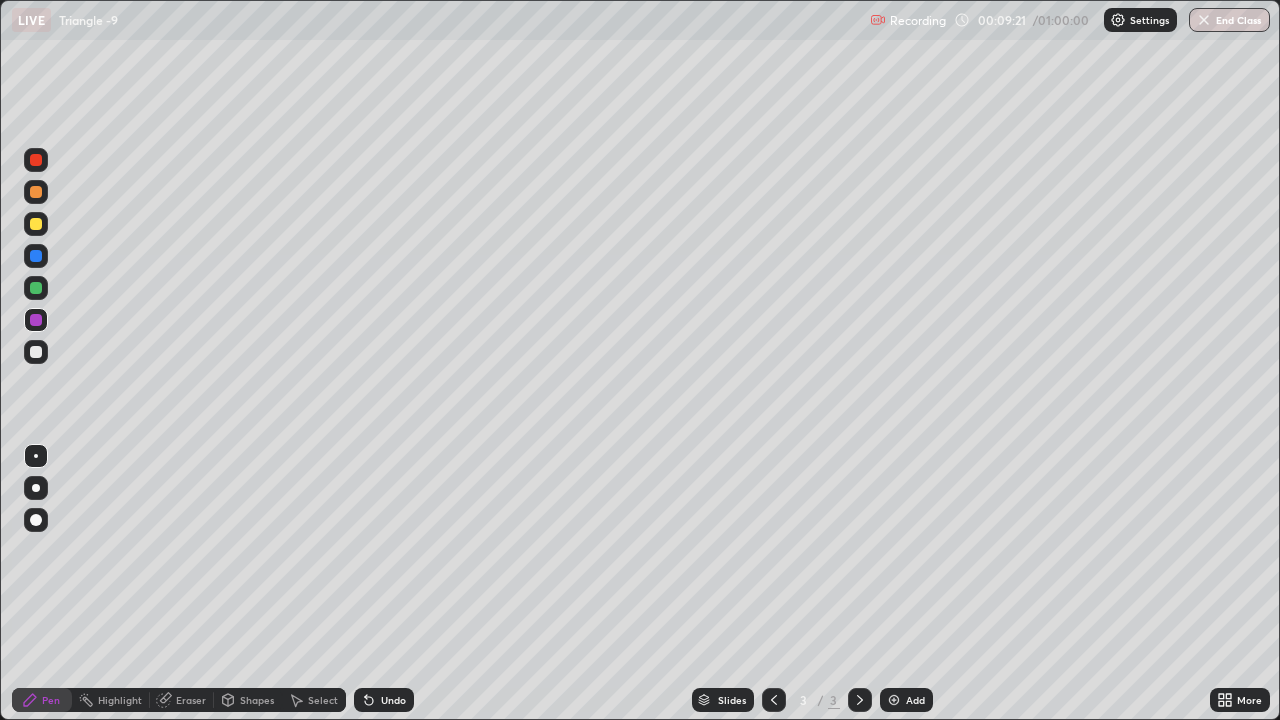 click at bounding box center [36, 224] 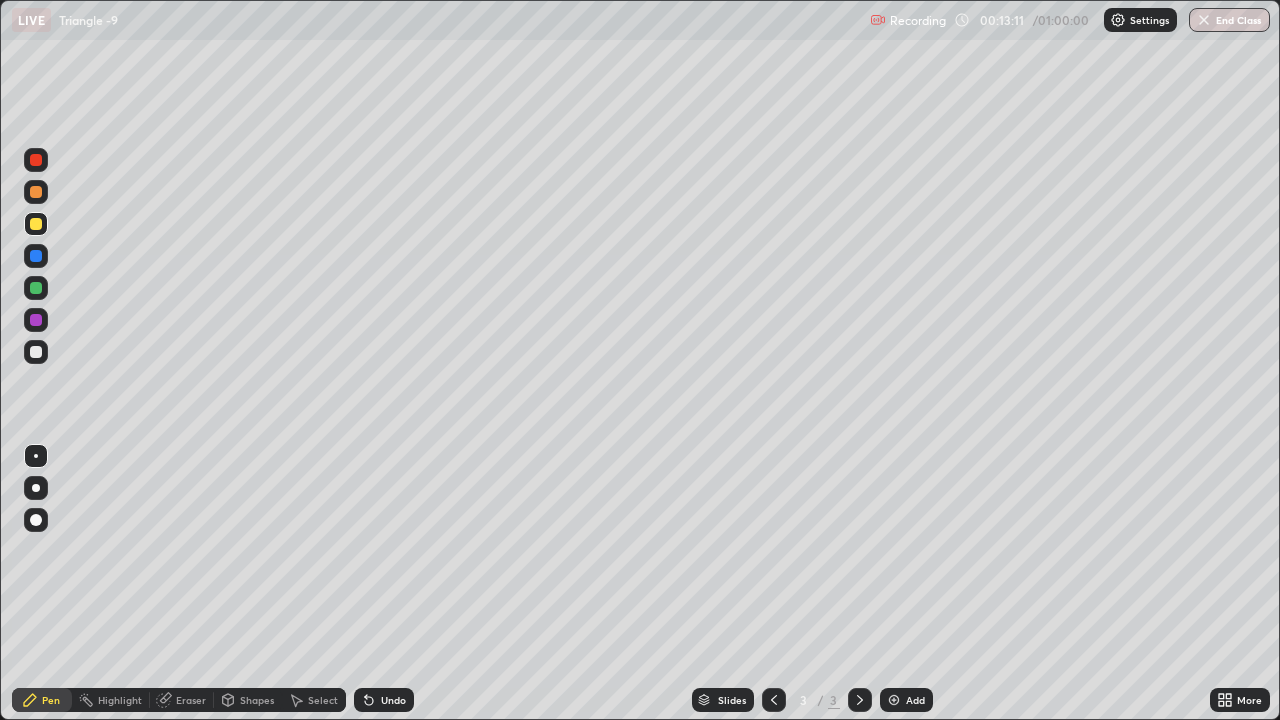 click at bounding box center [36, 288] 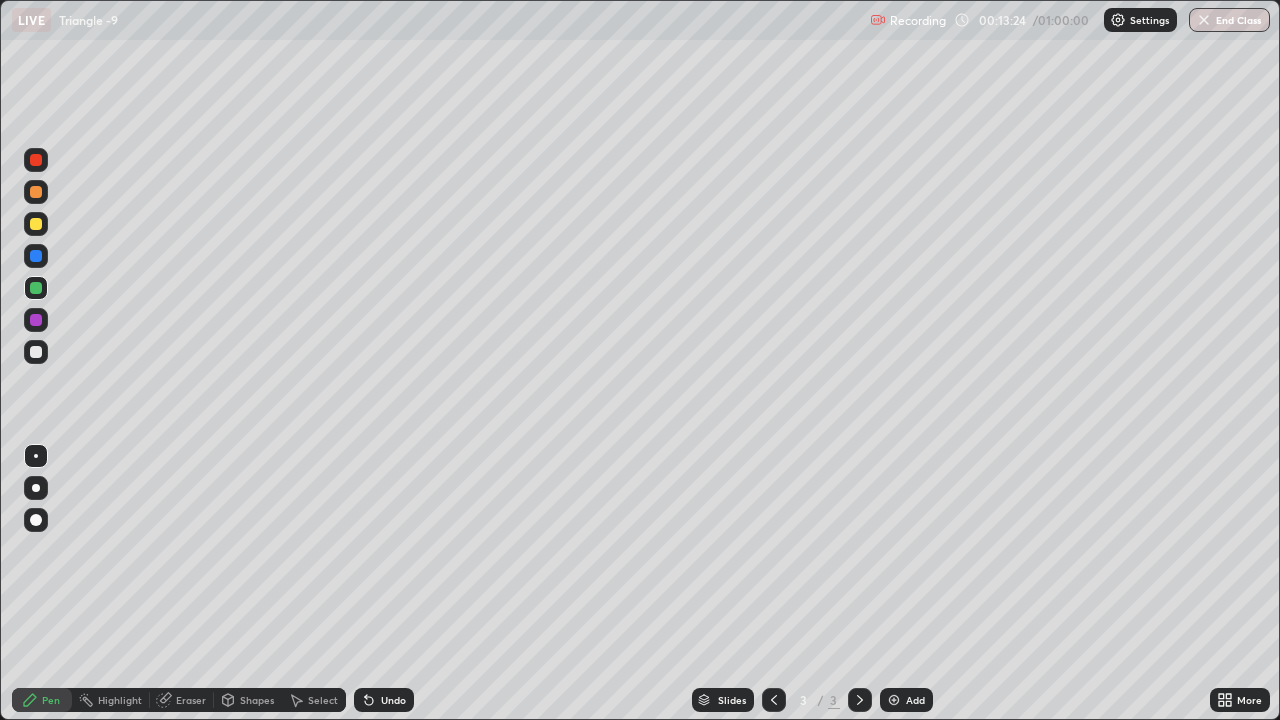 click on "Undo" at bounding box center (393, 700) 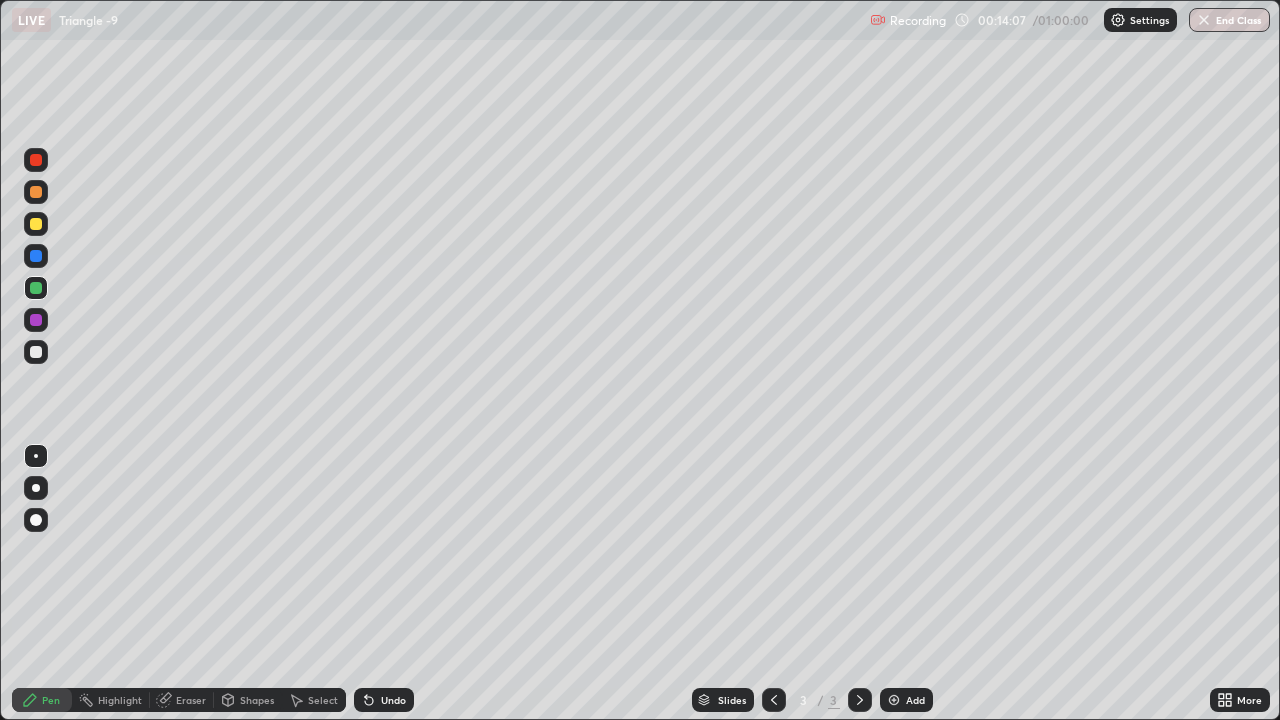 click on "Eraser" at bounding box center [191, 700] 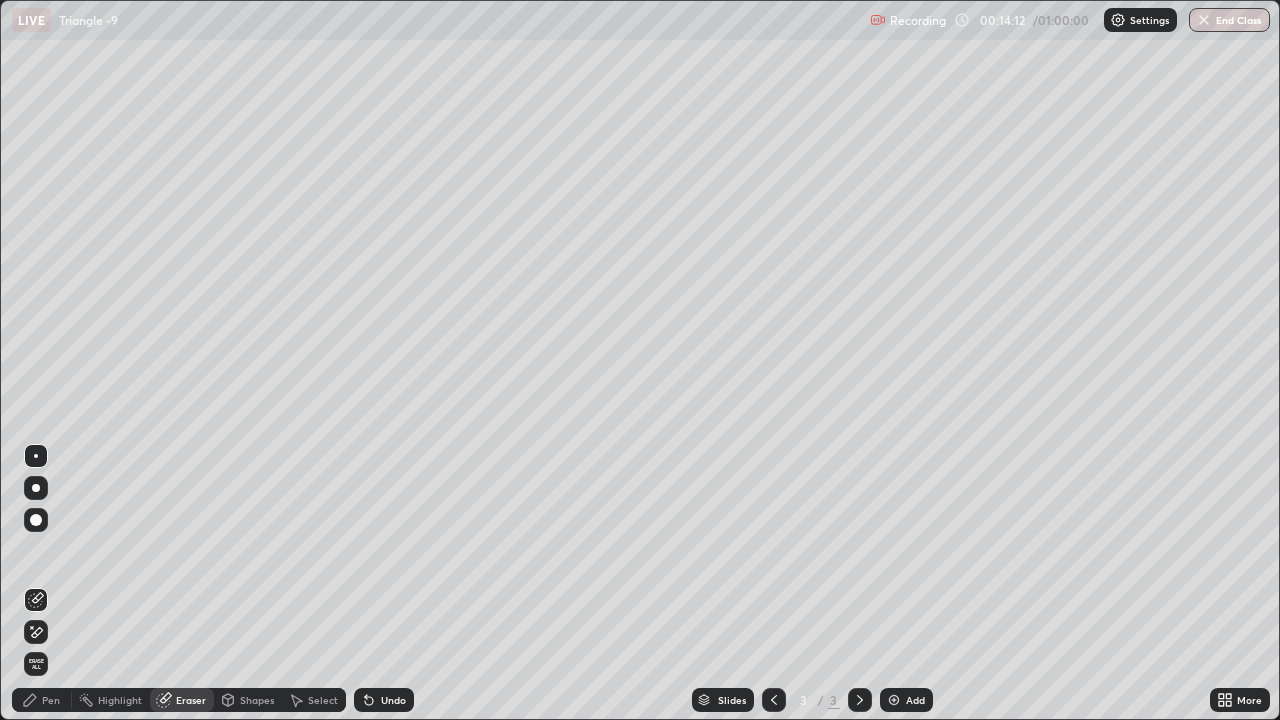 click on "Pen" at bounding box center [51, 700] 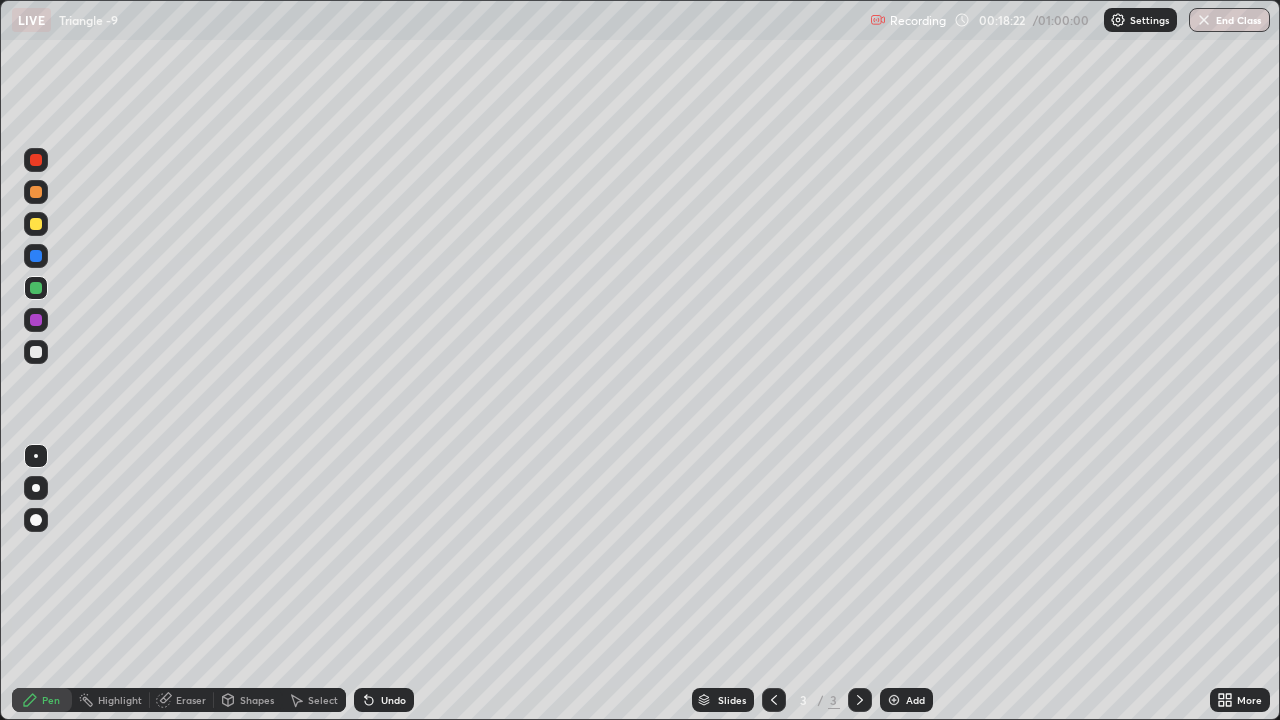 click on "Add" at bounding box center [915, 700] 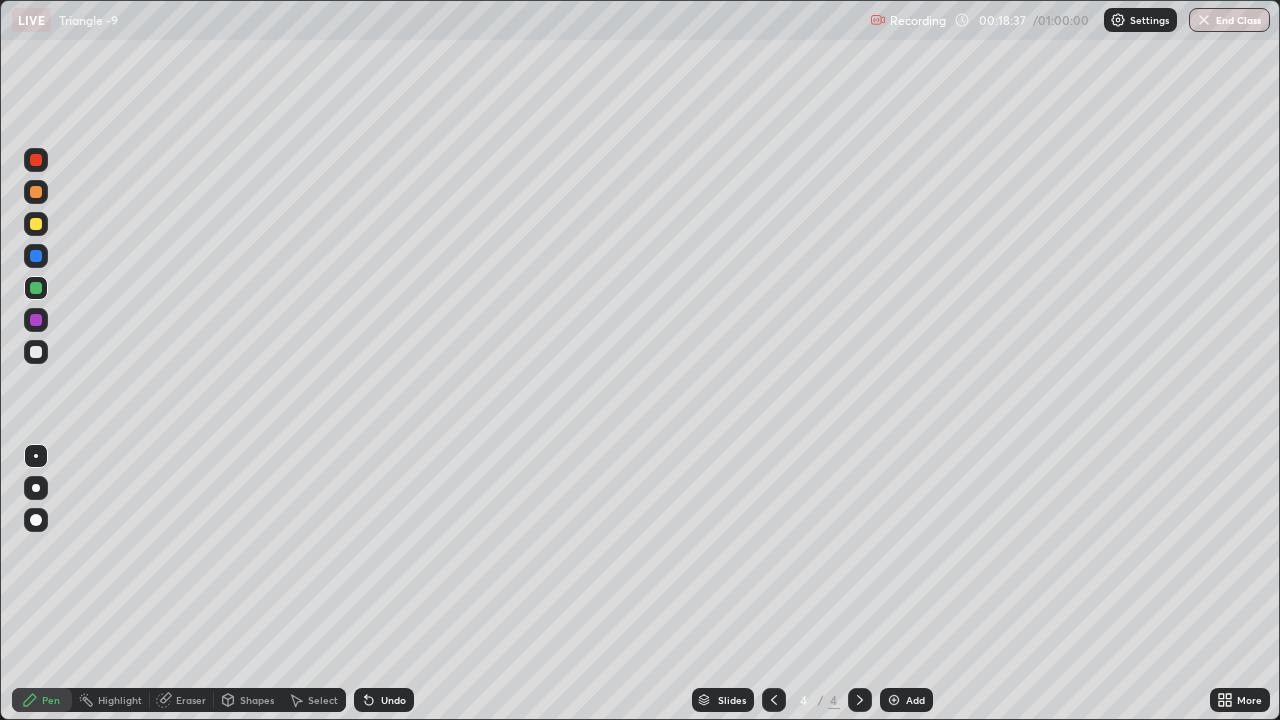 click at bounding box center [36, 192] 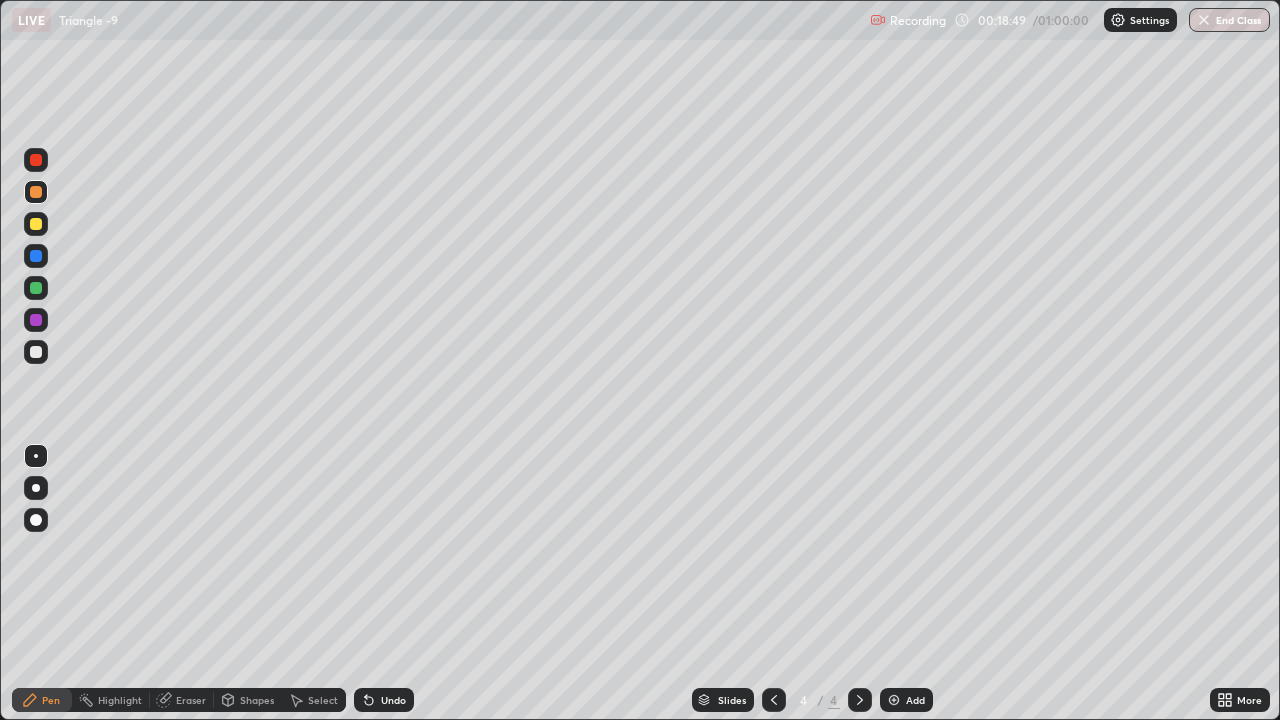 click at bounding box center [36, 224] 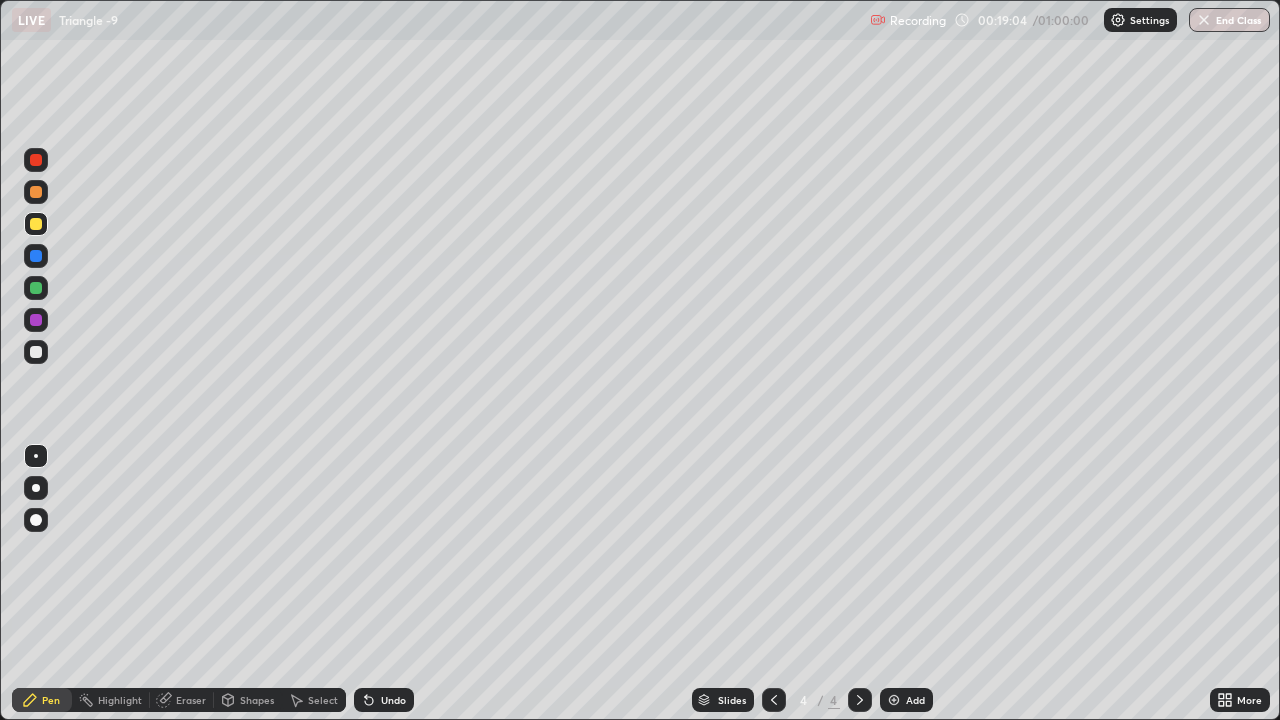 click 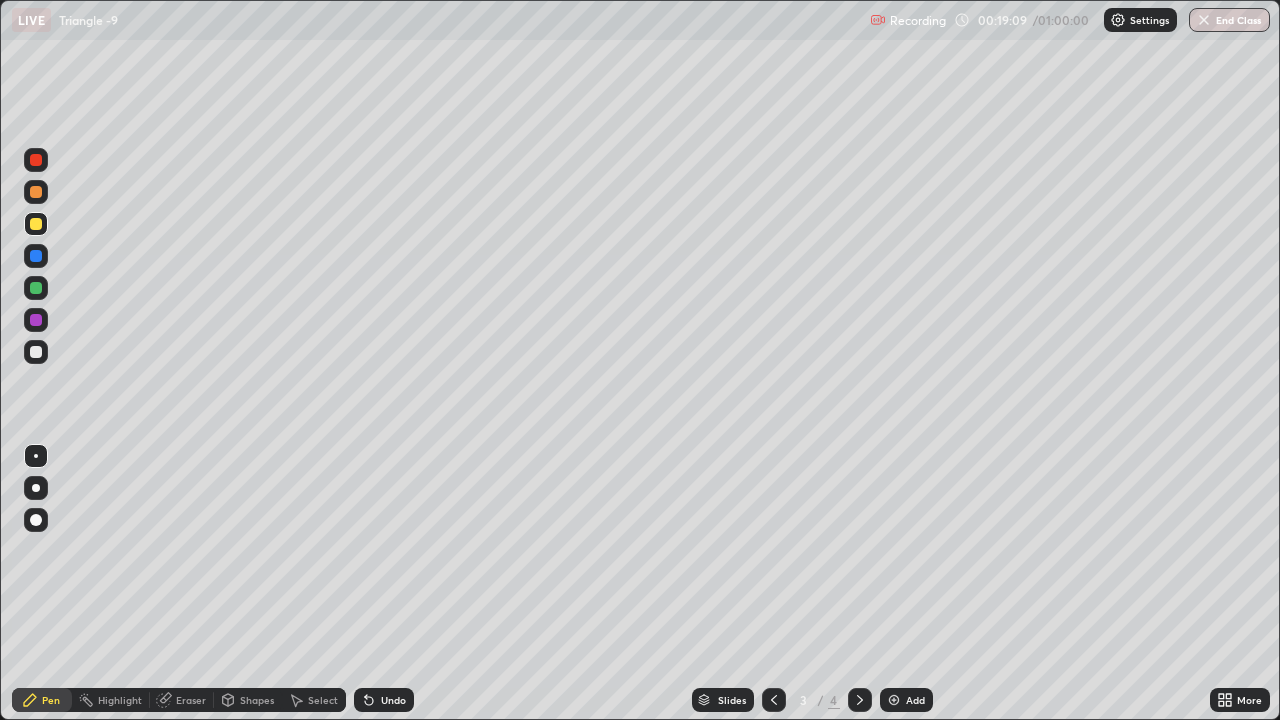click 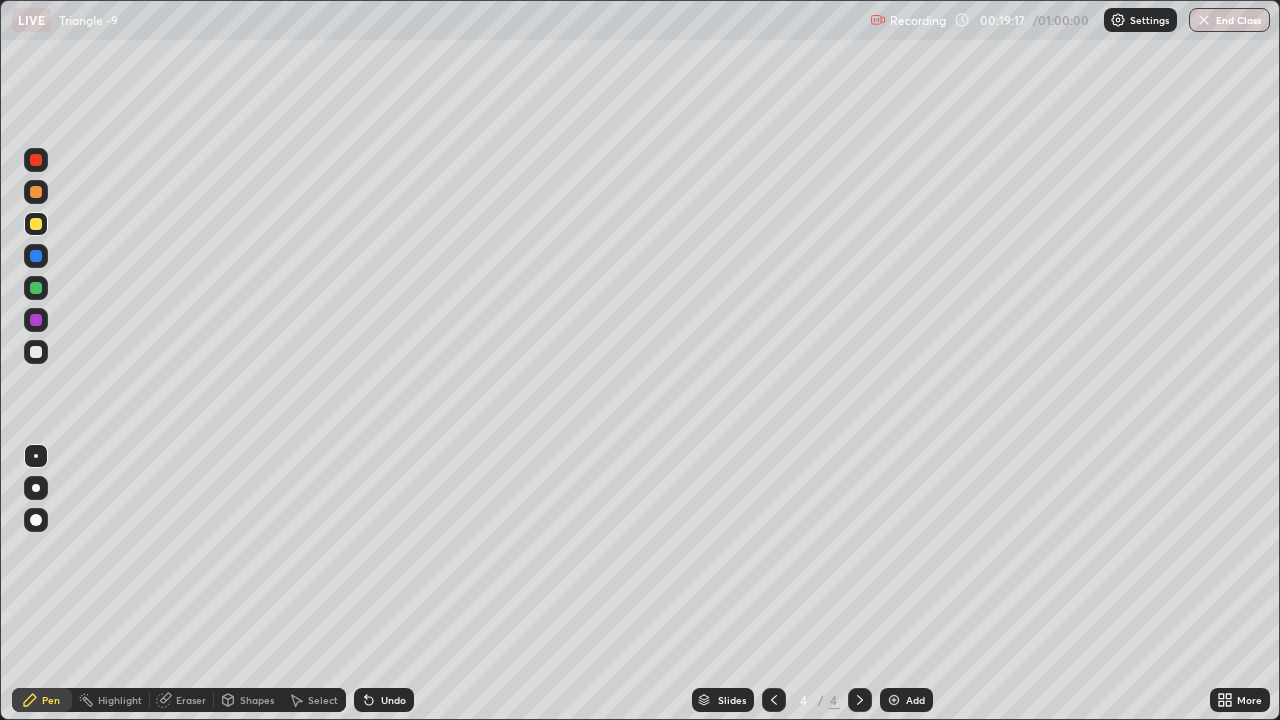 click 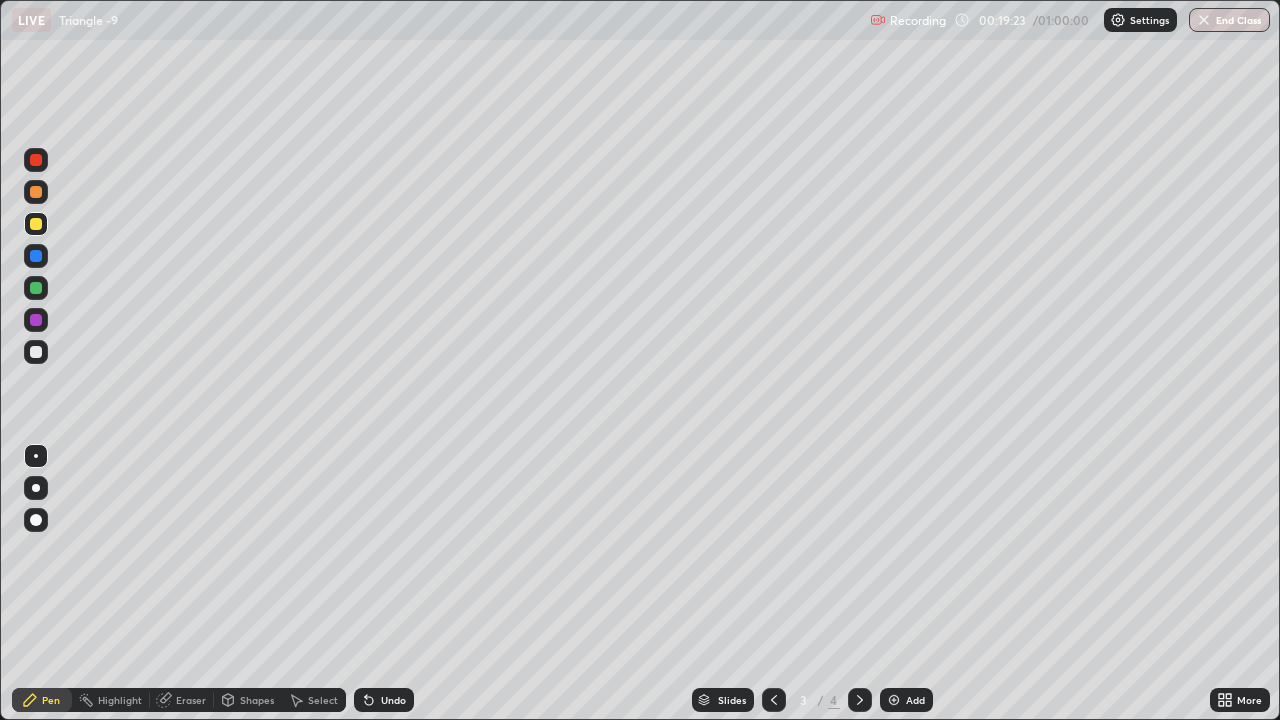 click 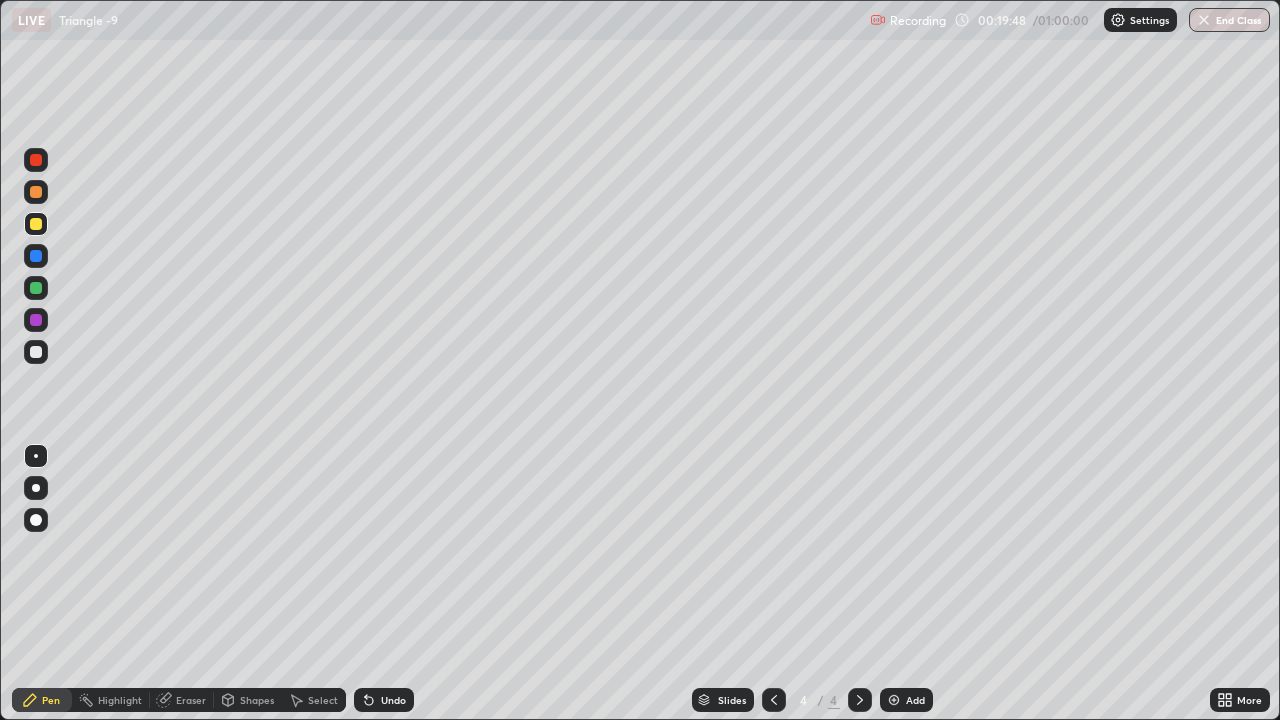 click at bounding box center [36, 192] 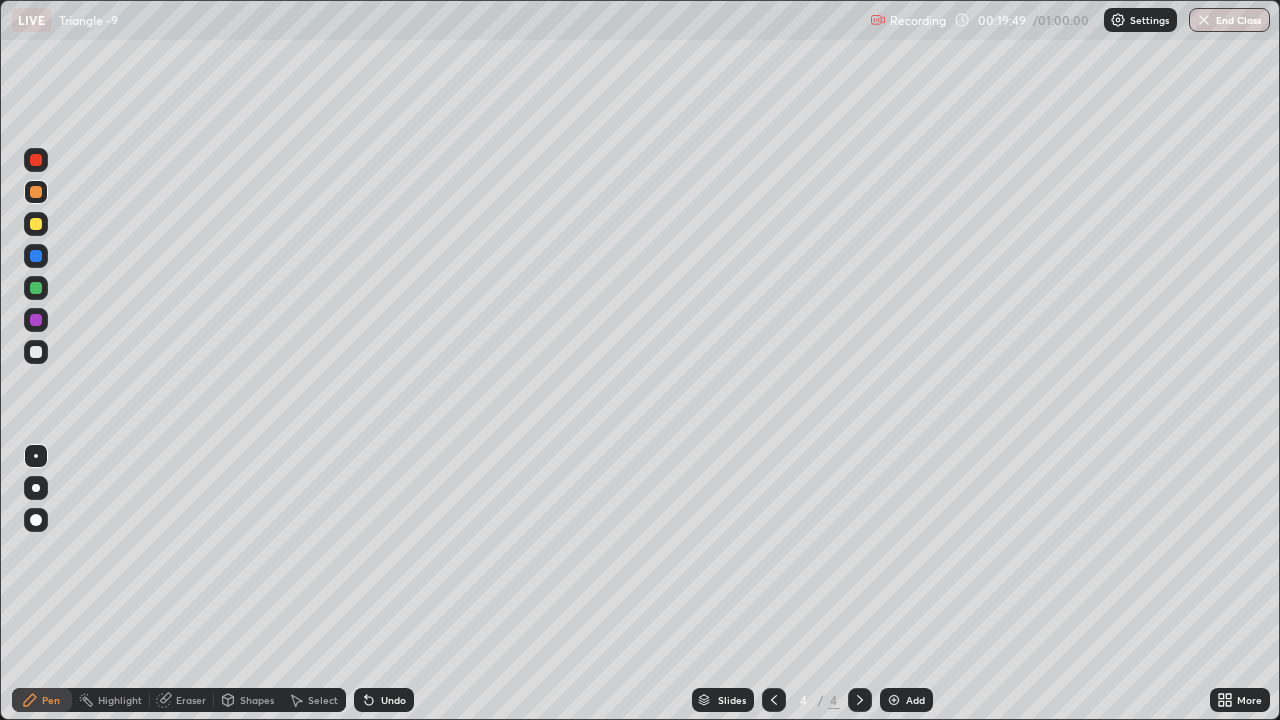 click at bounding box center (36, 160) 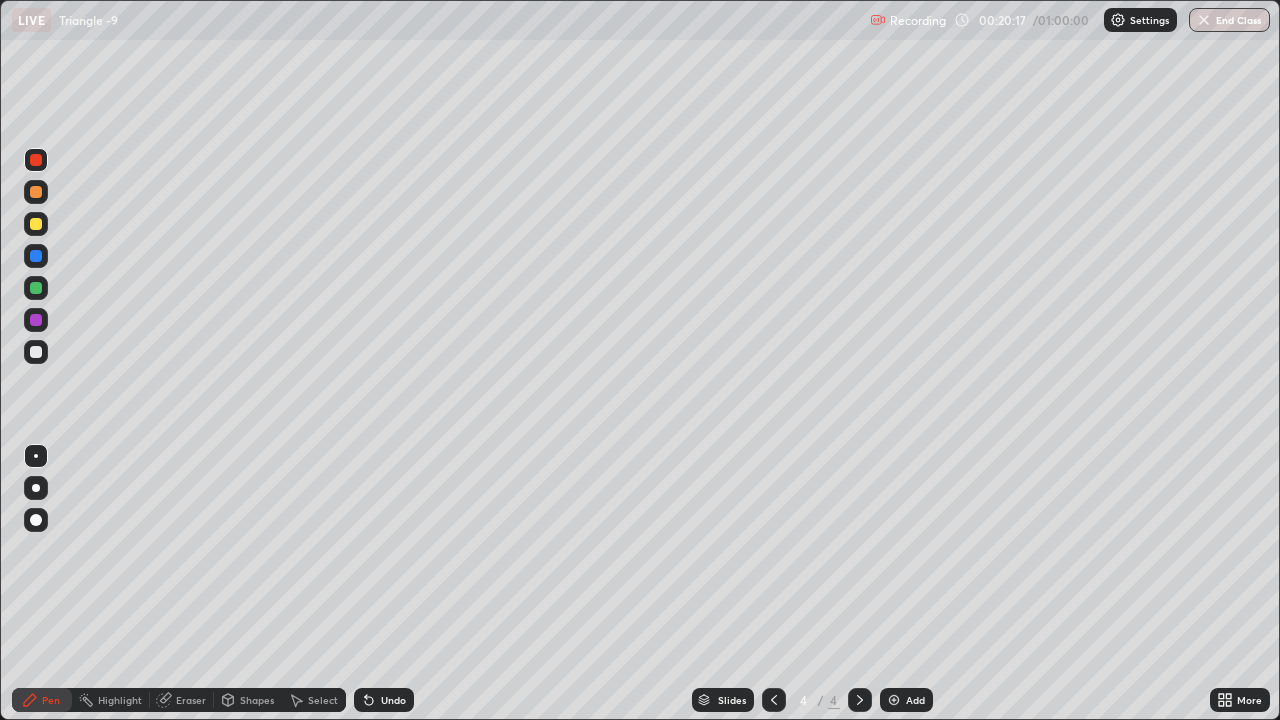click 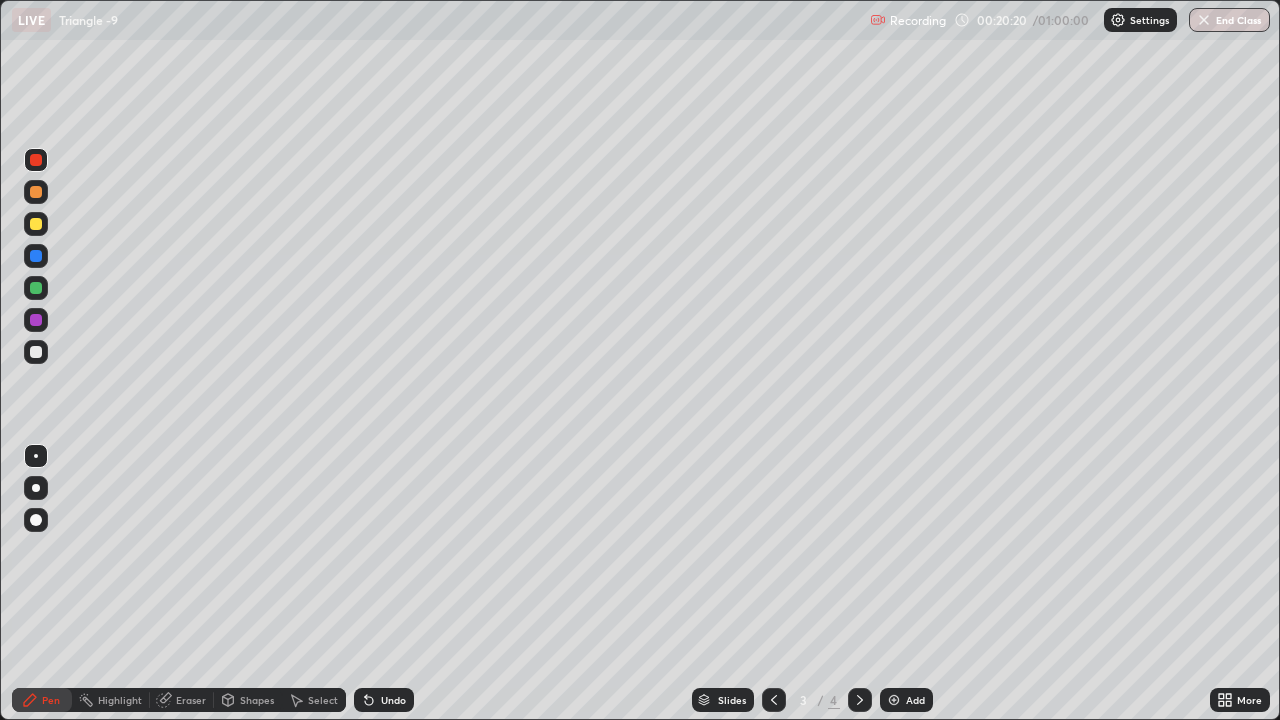 click 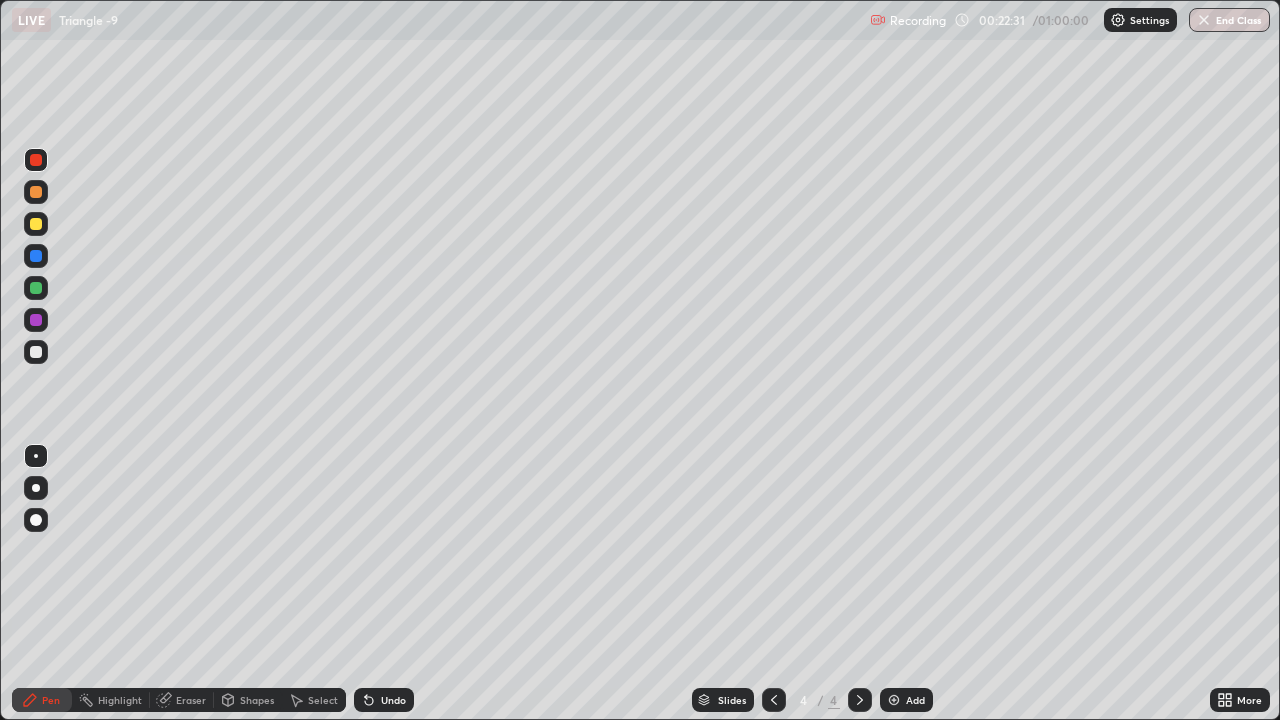 click 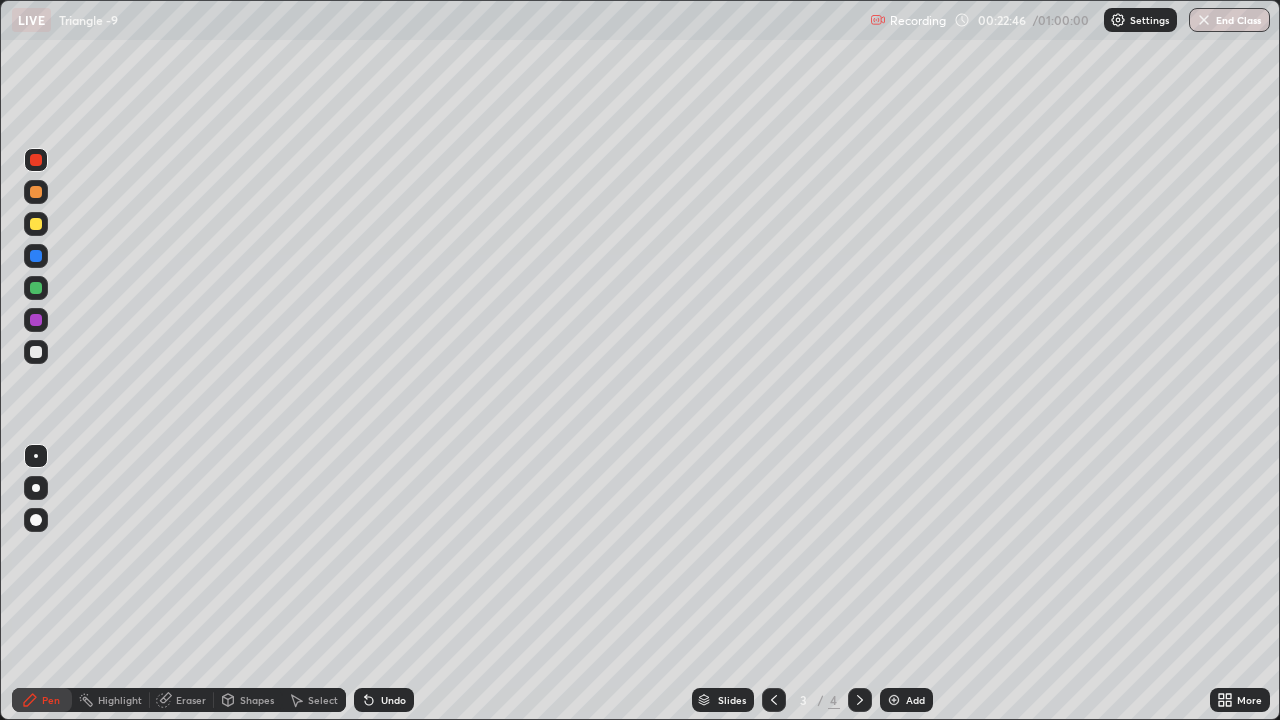 click 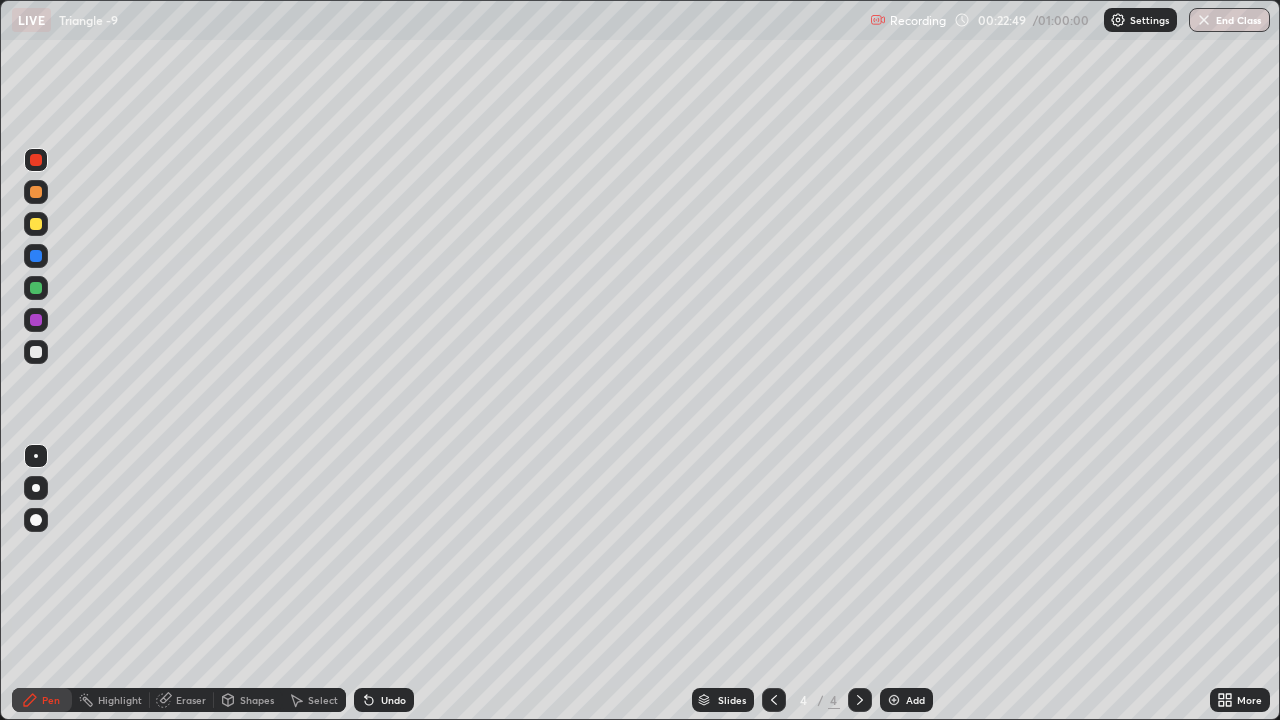 click at bounding box center [36, 288] 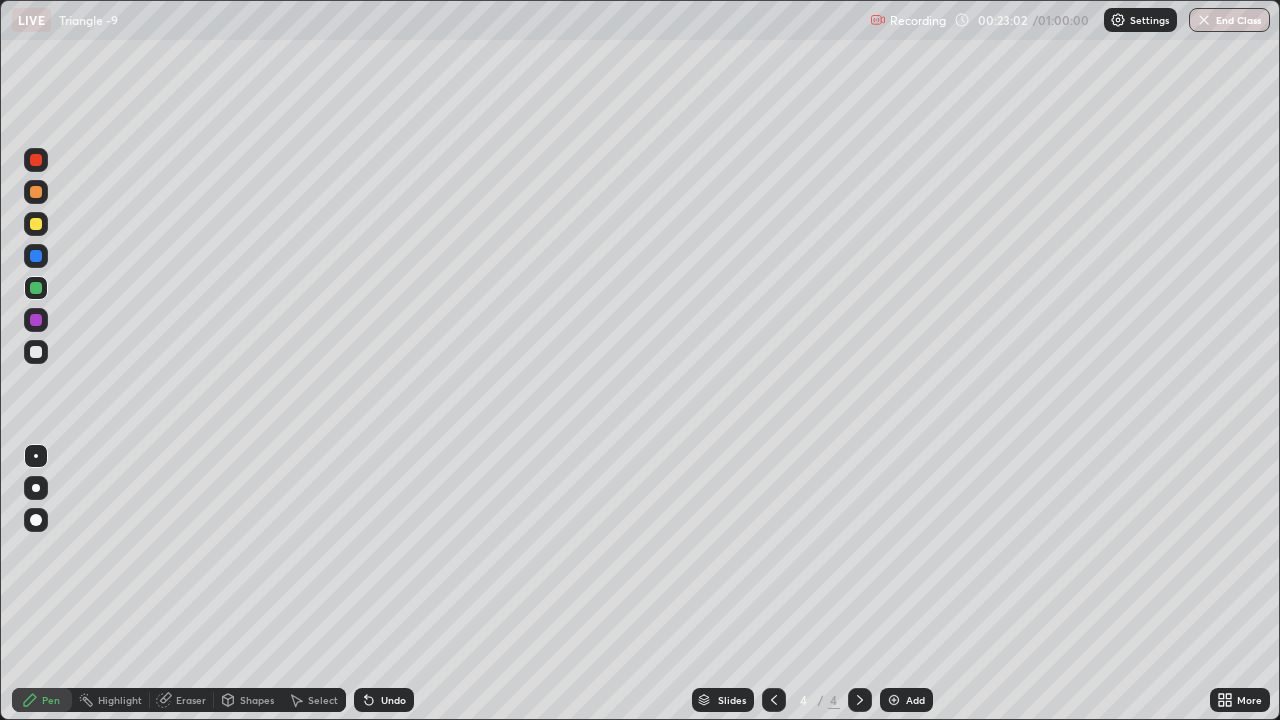click at bounding box center [36, 352] 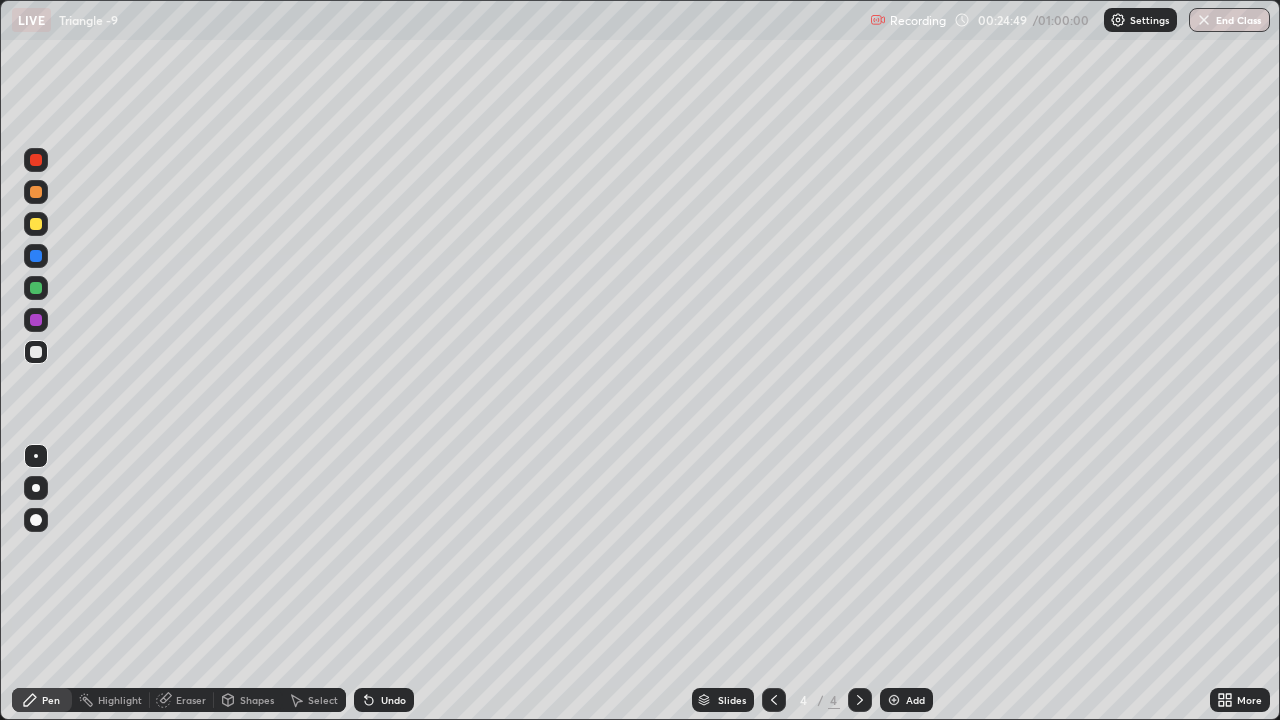 click at bounding box center [36, 320] 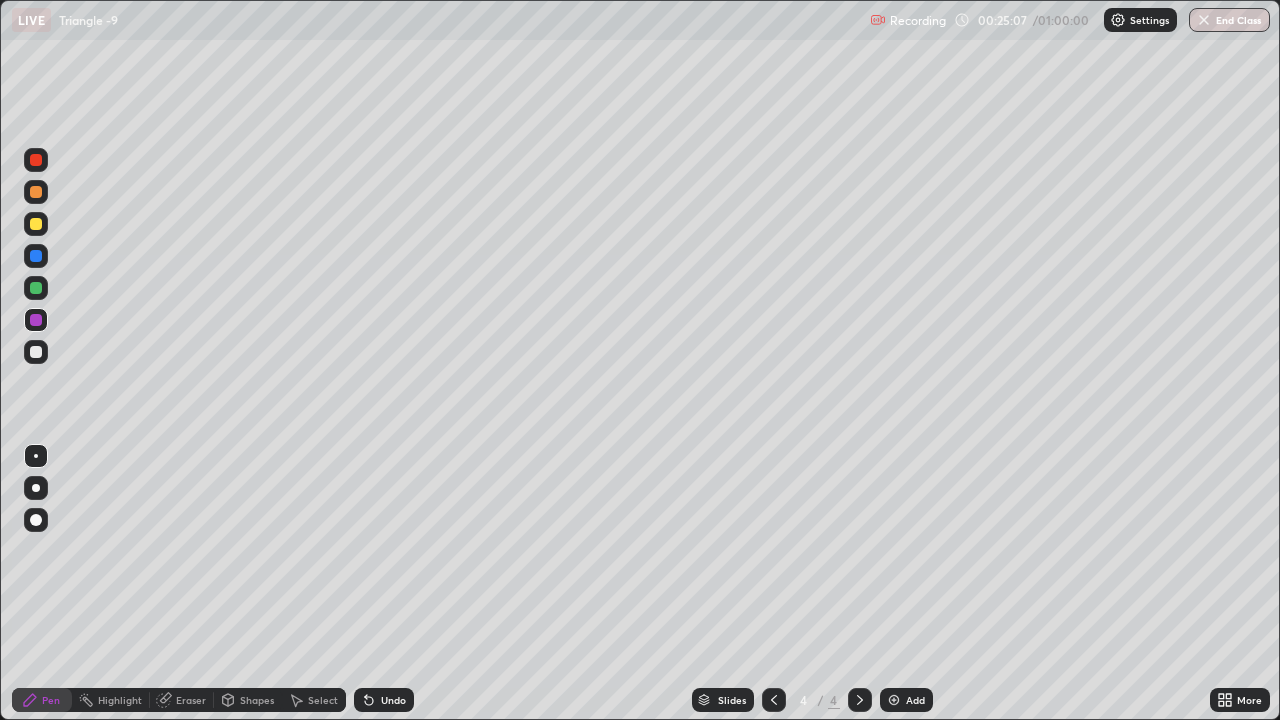 click on "Undo" at bounding box center [393, 700] 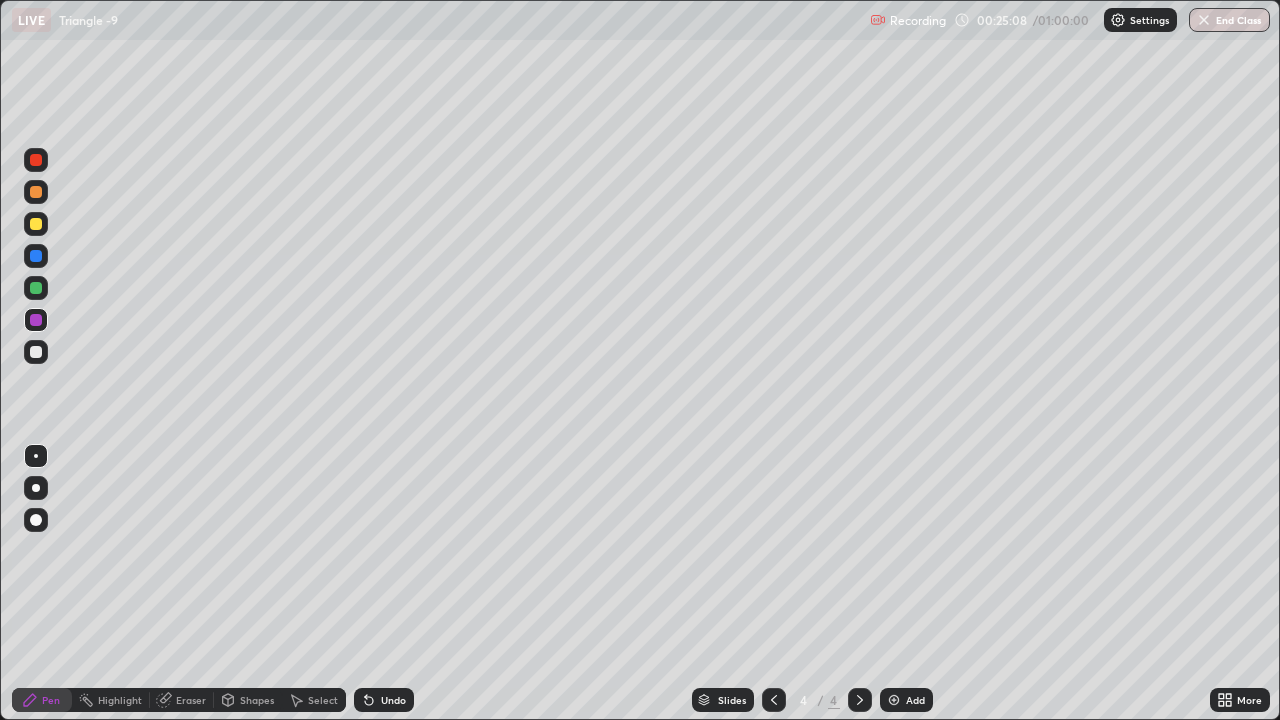 click on "Undo" at bounding box center [393, 700] 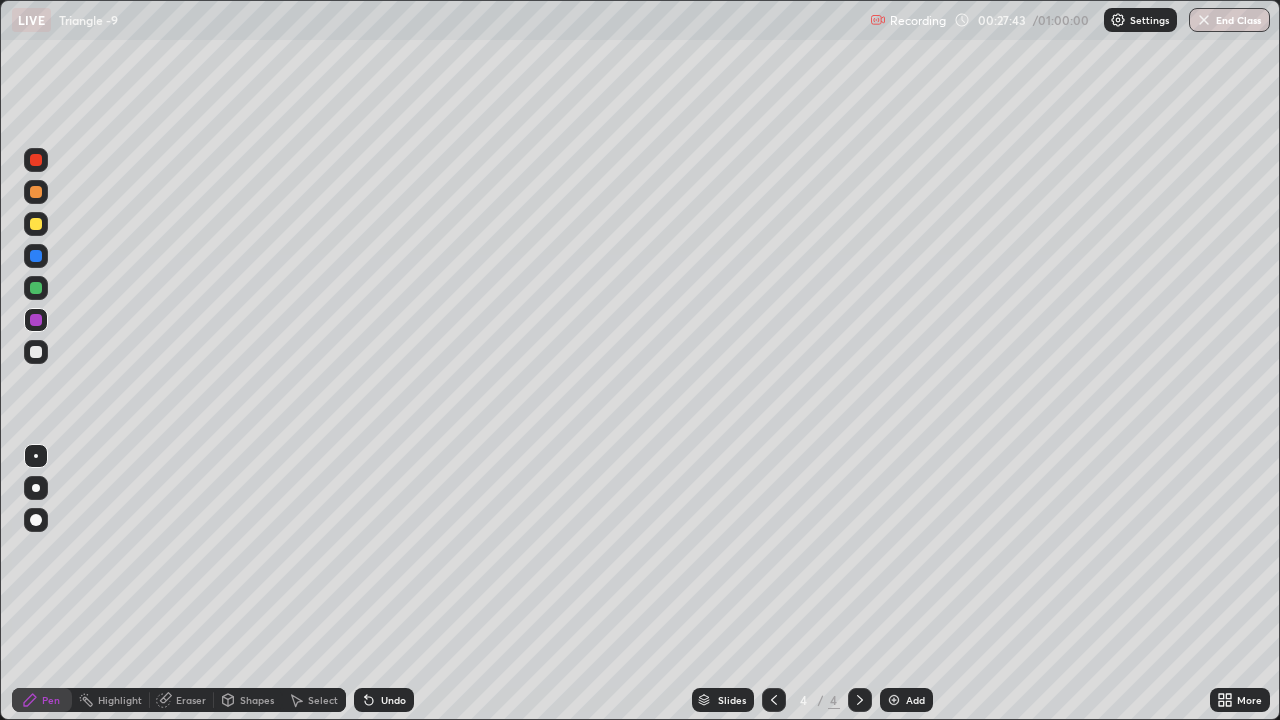 click 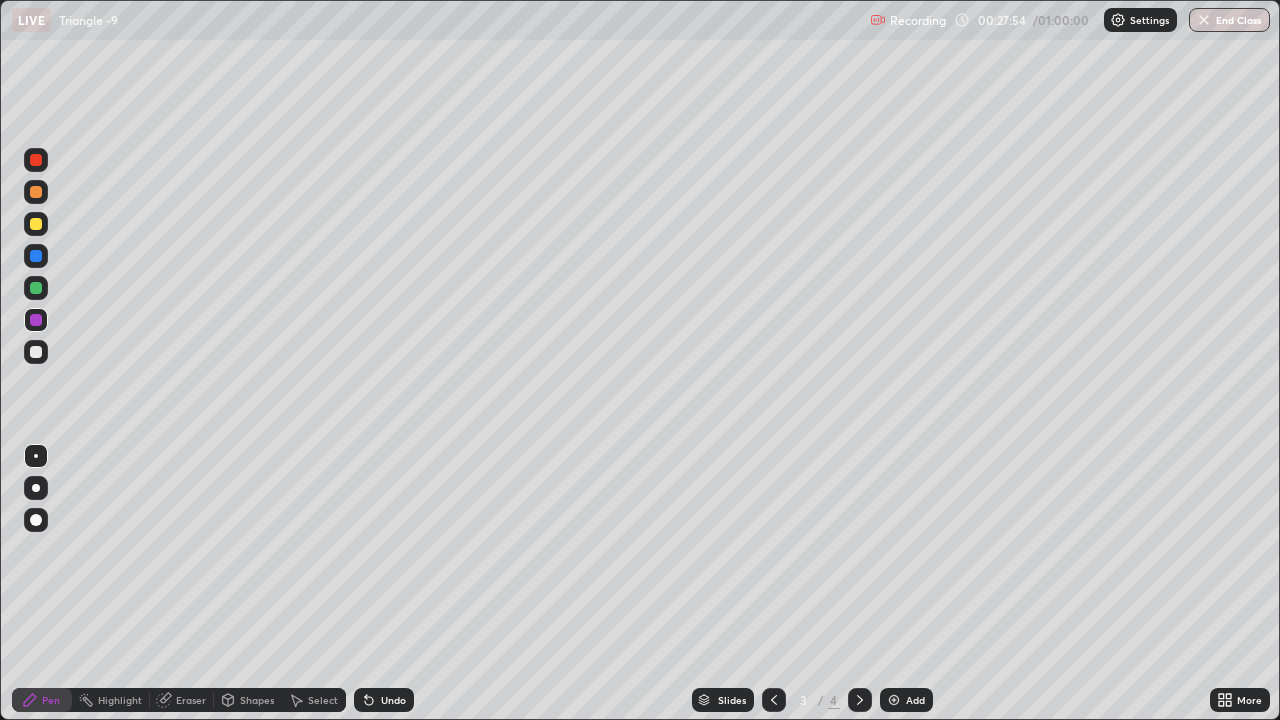 click 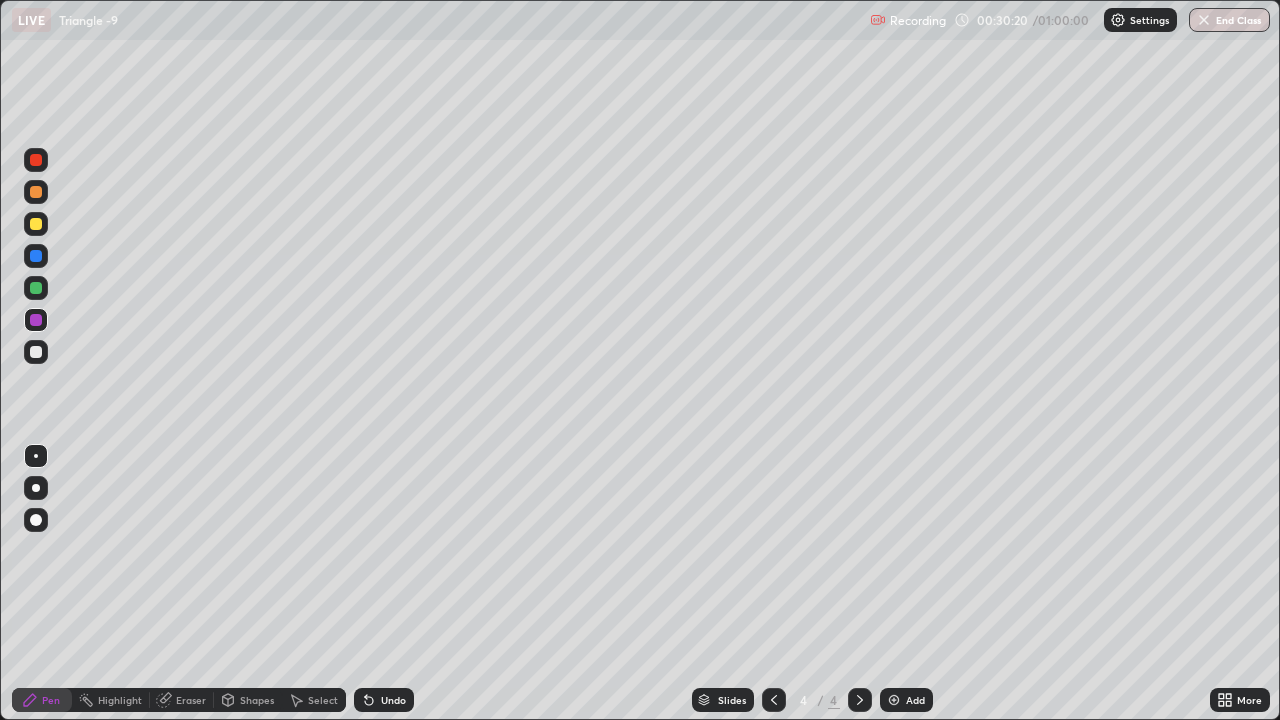click on "Add" at bounding box center [906, 700] 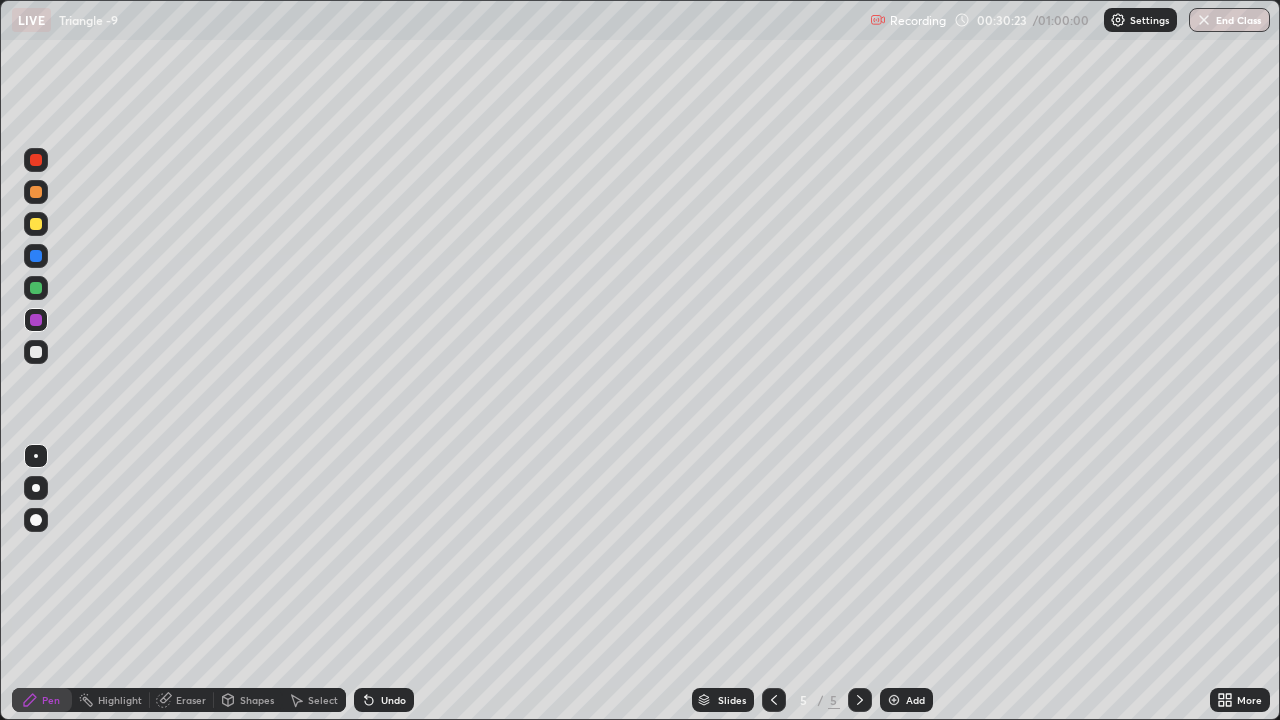 click 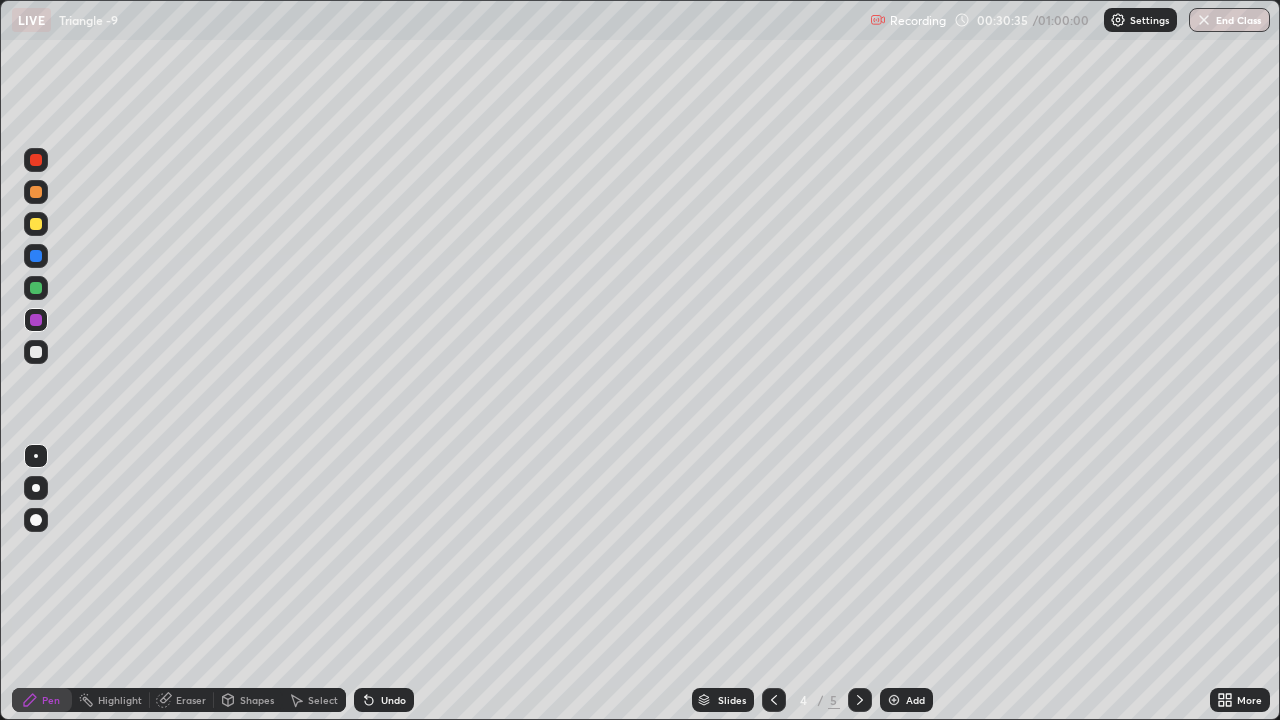click 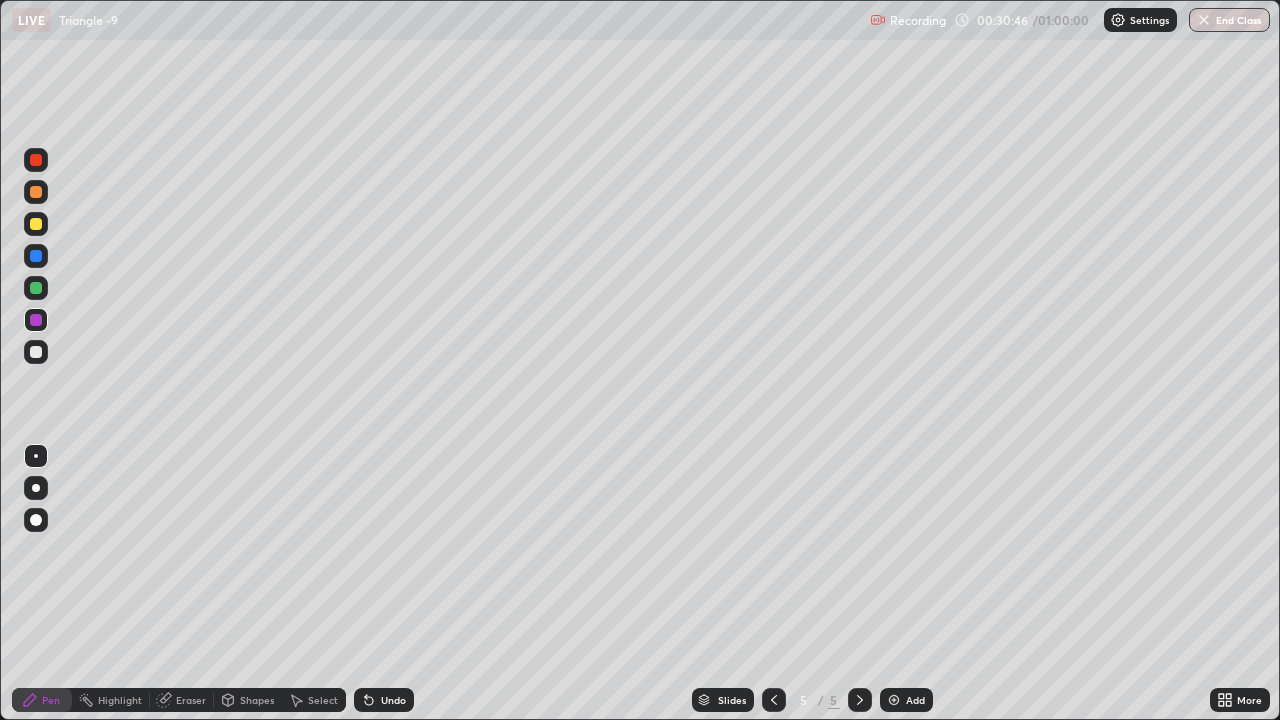 click at bounding box center [36, 224] 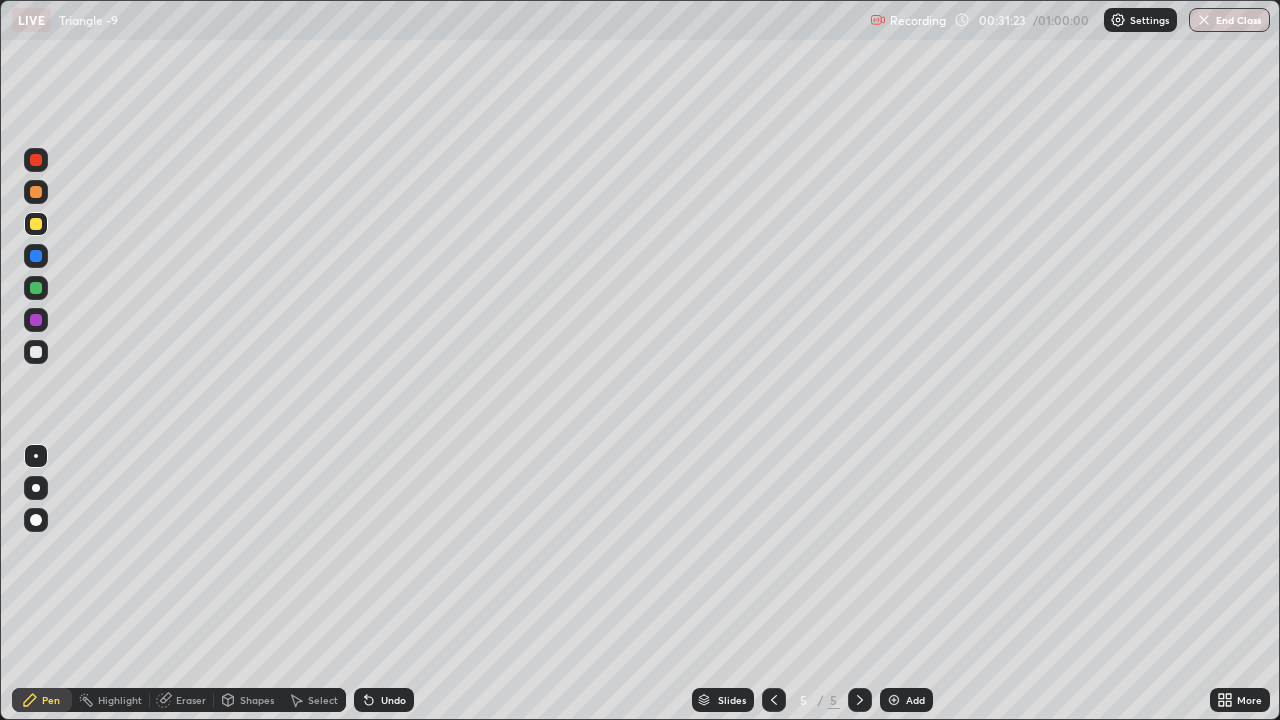 click at bounding box center [36, 256] 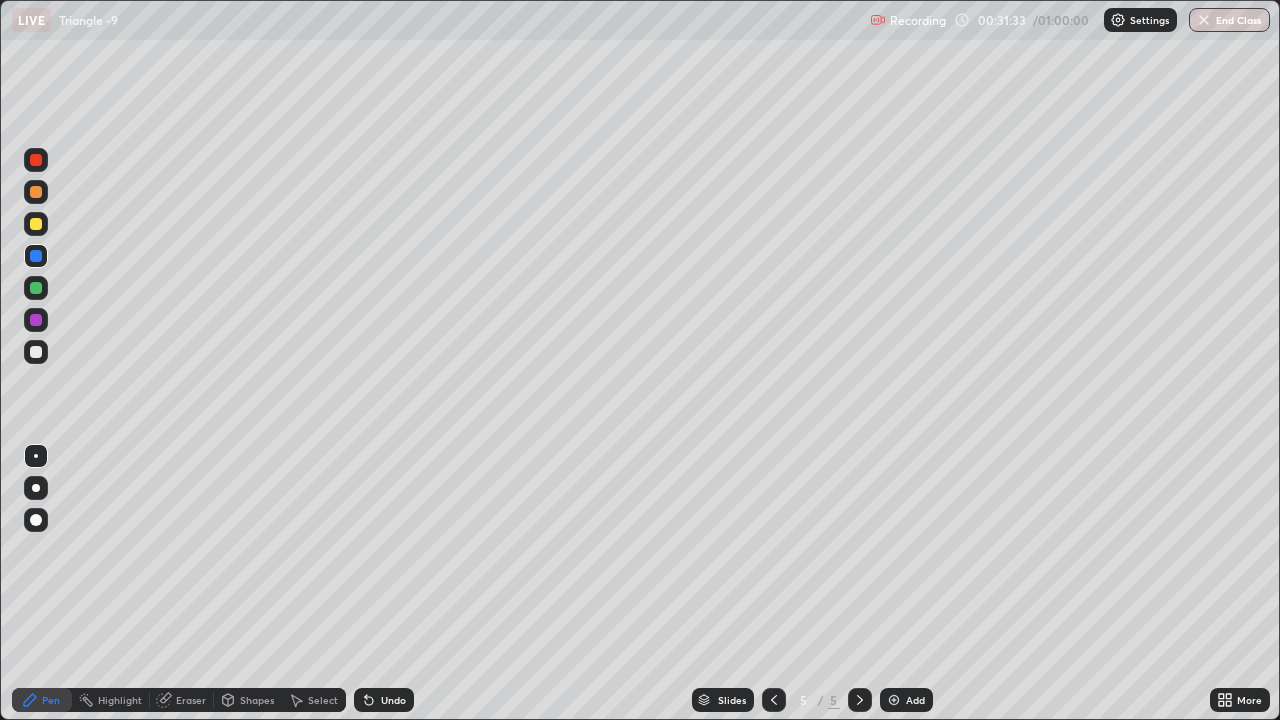 click at bounding box center [36, 288] 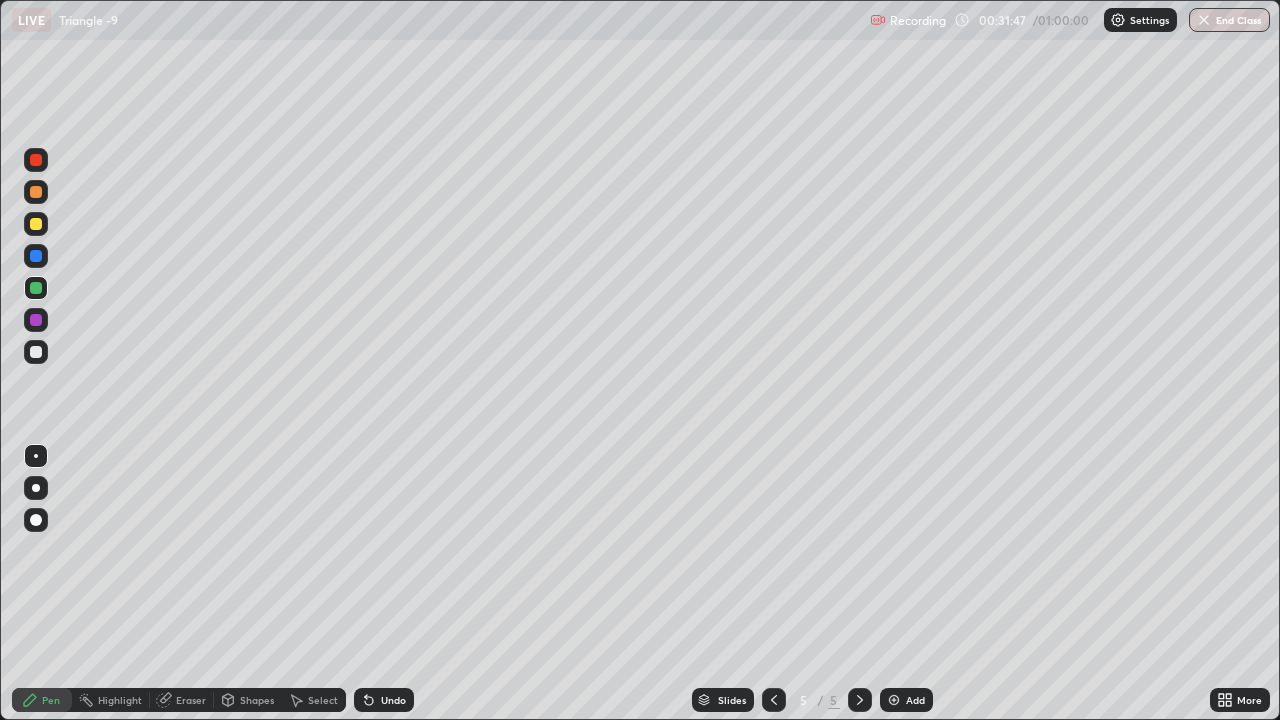 click at bounding box center [36, 352] 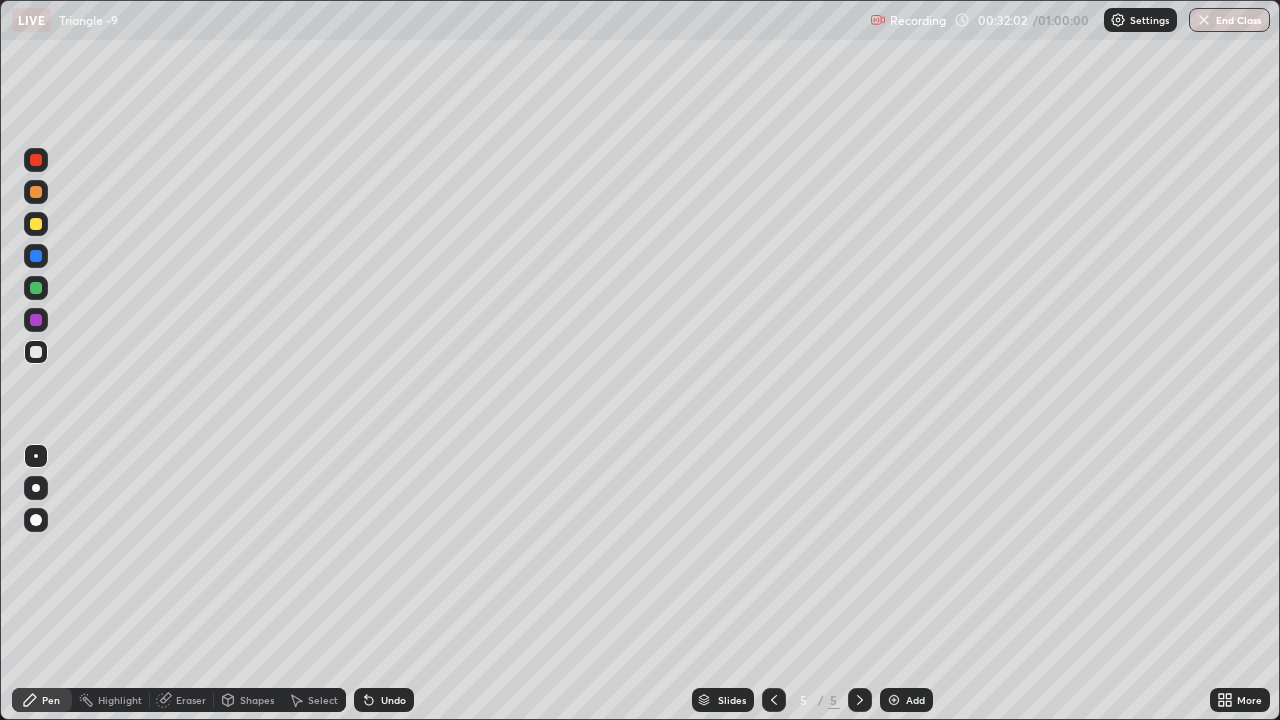 click at bounding box center (36, 320) 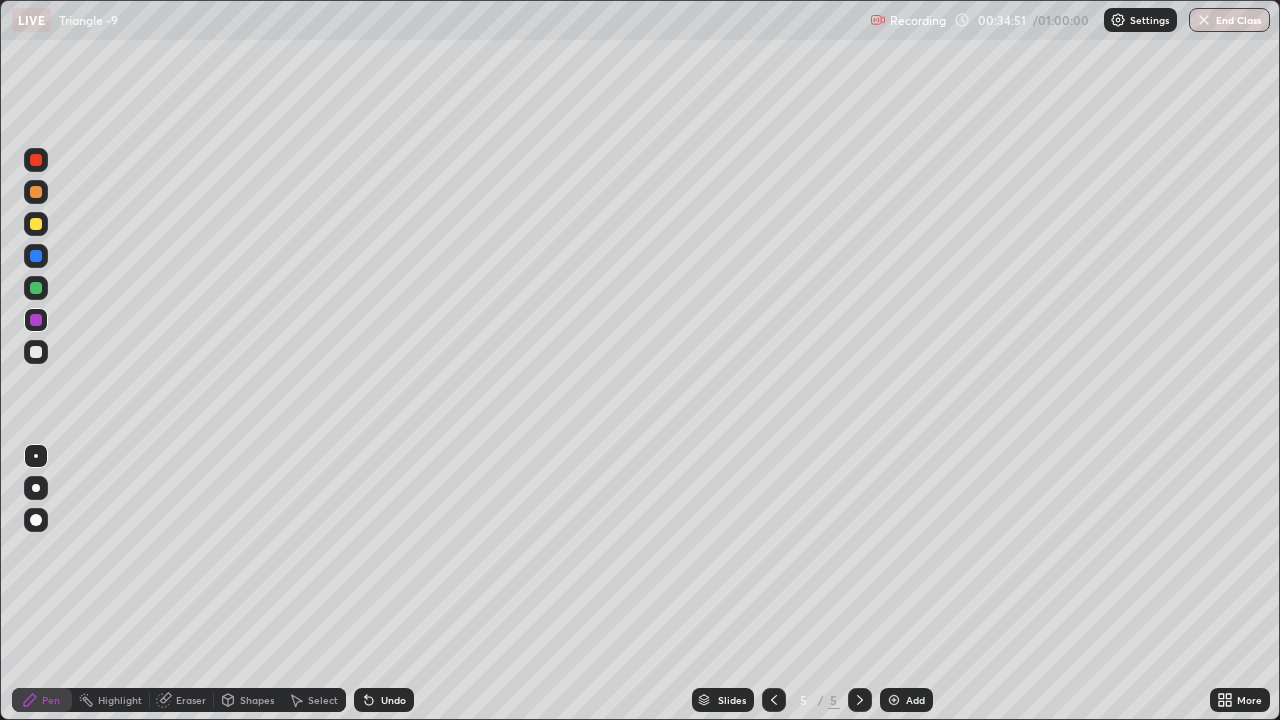 click 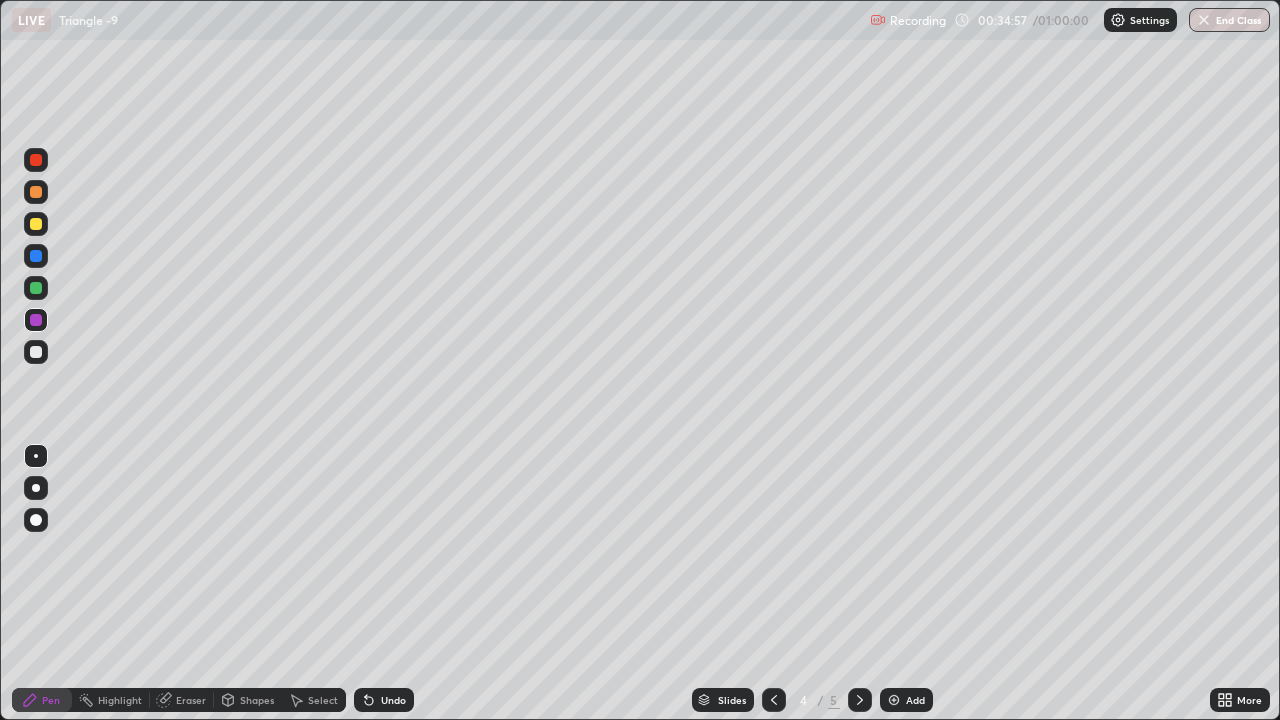 click at bounding box center (36, 224) 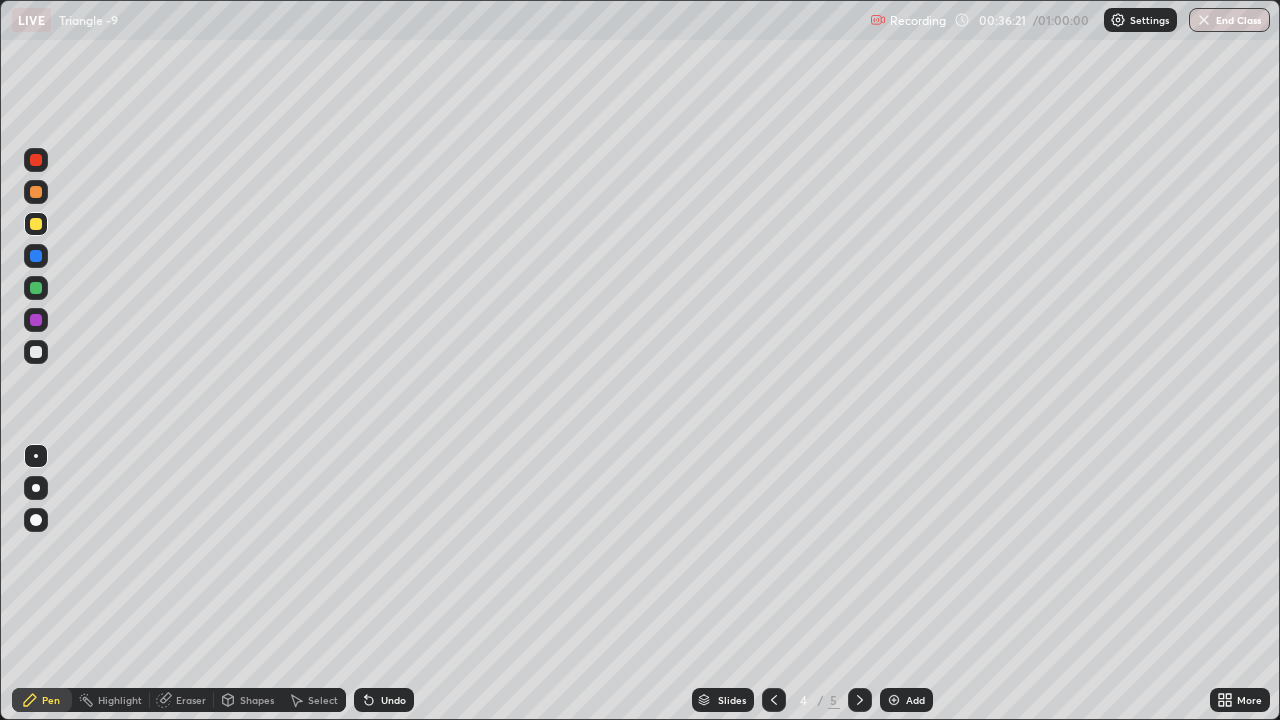 click 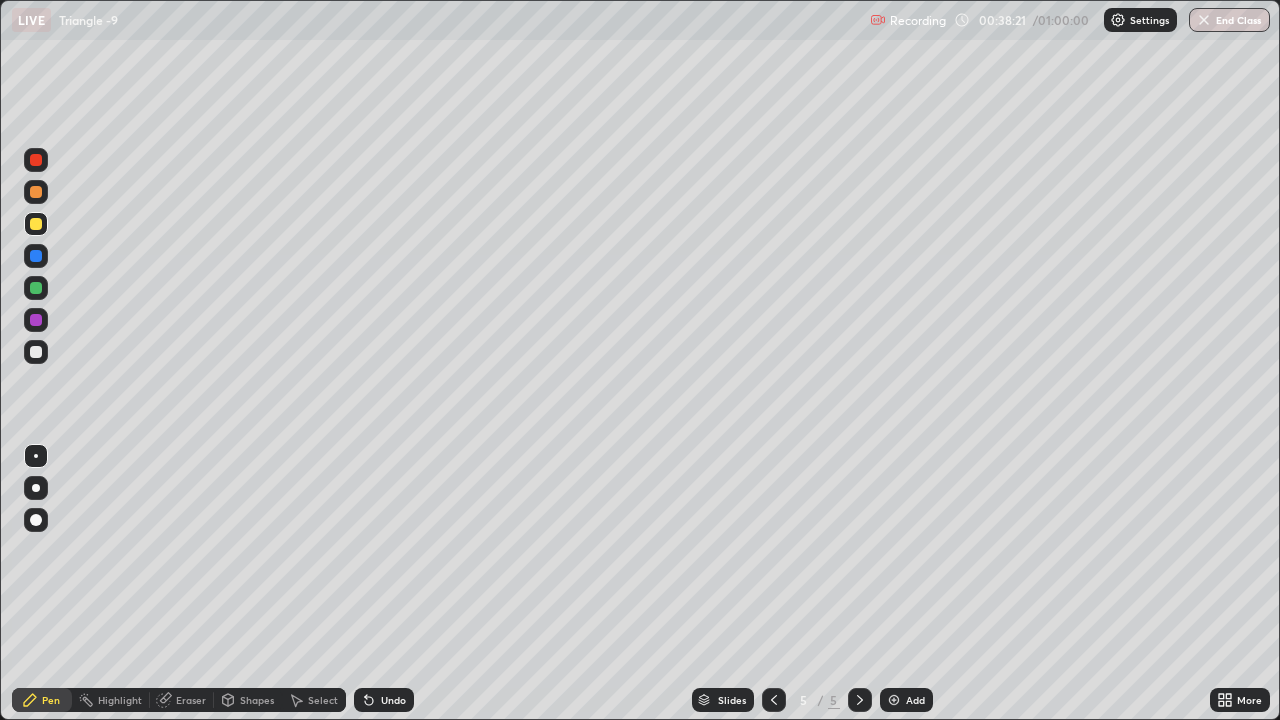 click at bounding box center [36, 352] 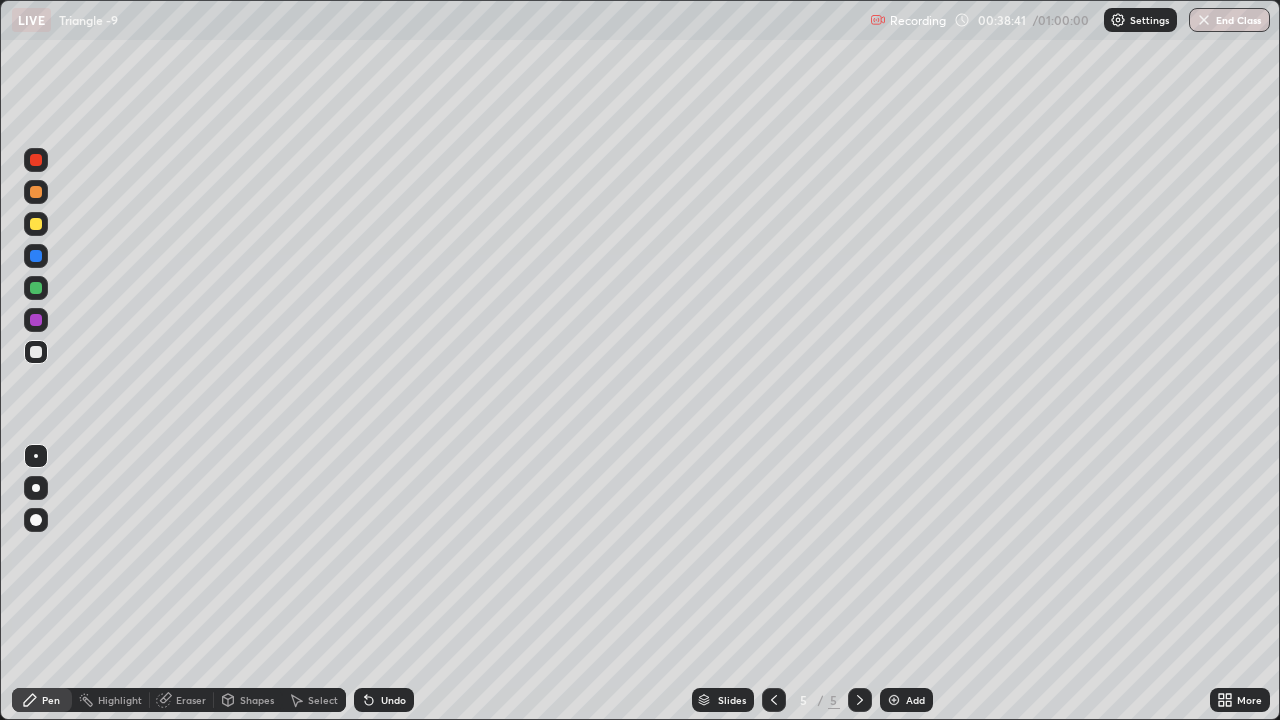 click at bounding box center (36, 256) 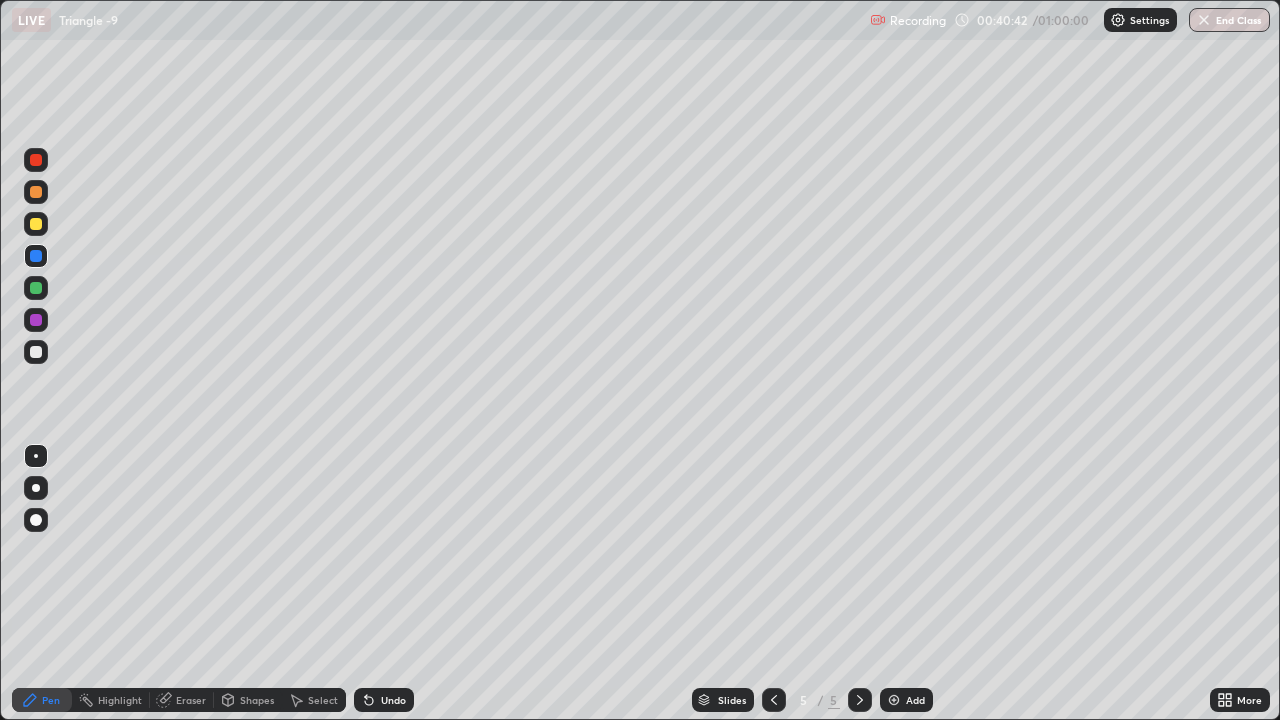 click on "Select" at bounding box center (323, 700) 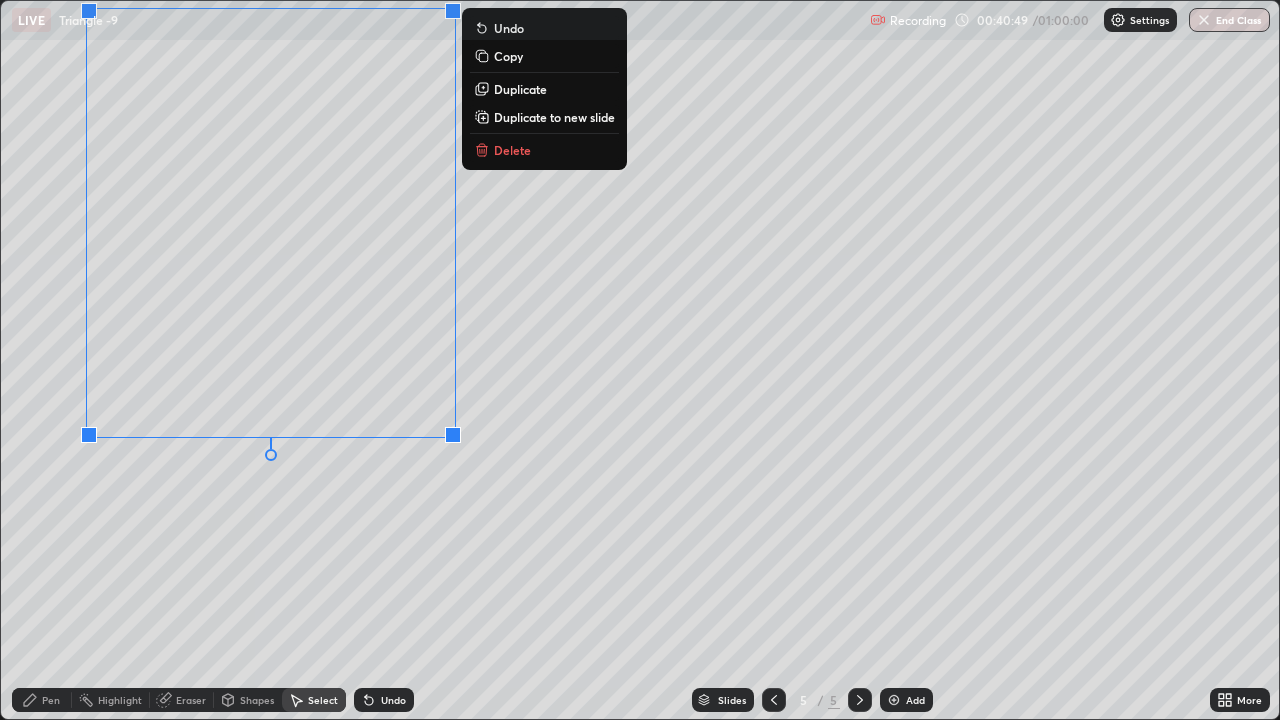 click on "0 ° Undo Copy Duplicate Duplicate to new slide Delete" at bounding box center (640, 360) 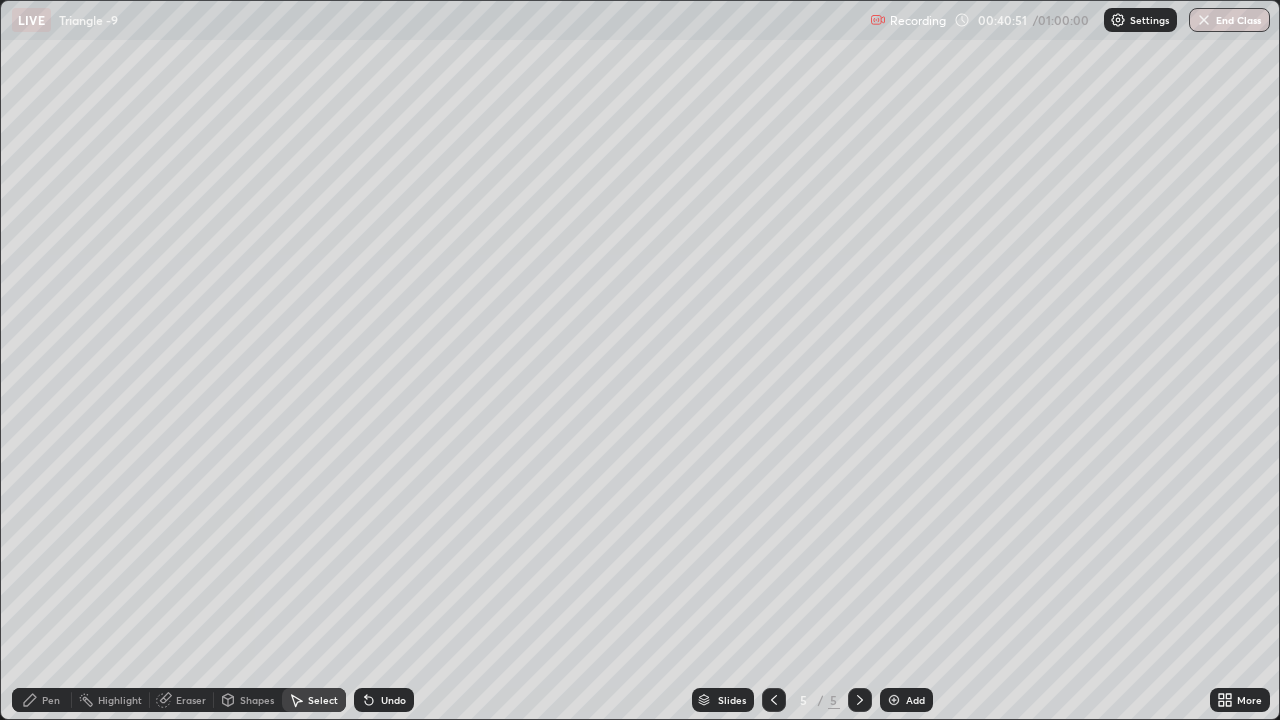 click on "Pen" at bounding box center [51, 700] 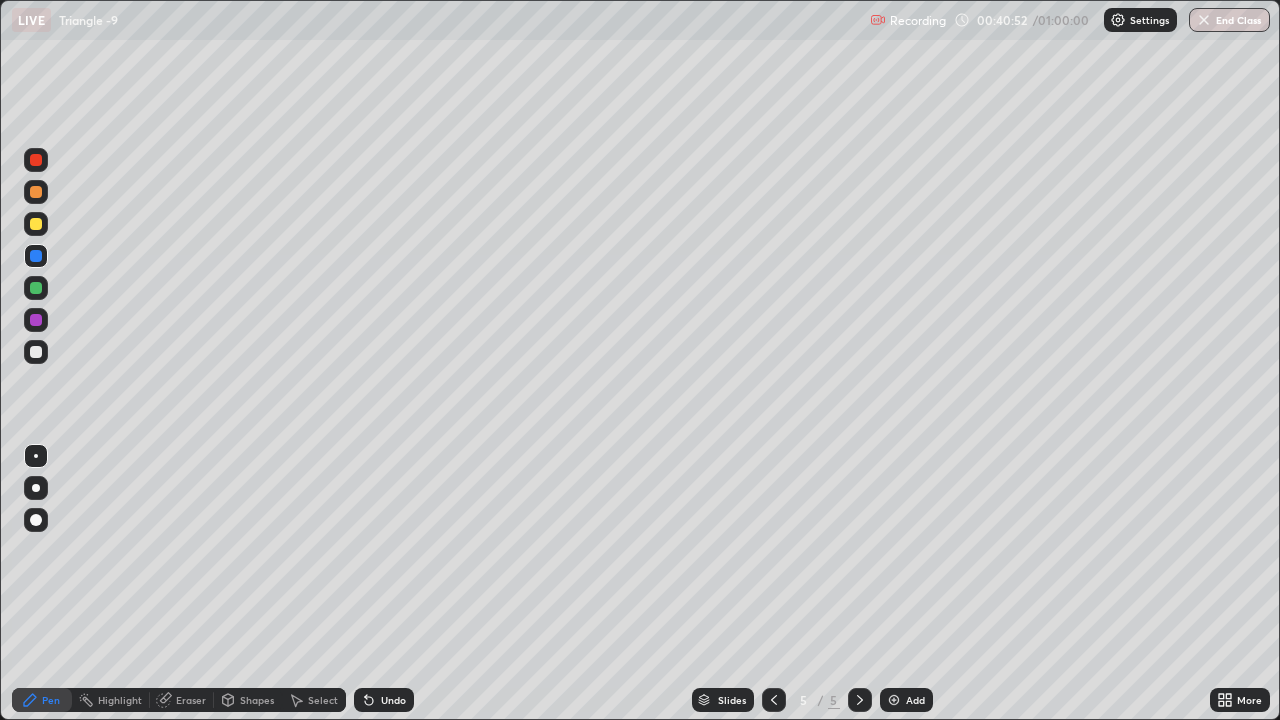 click at bounding box center [36, 224] 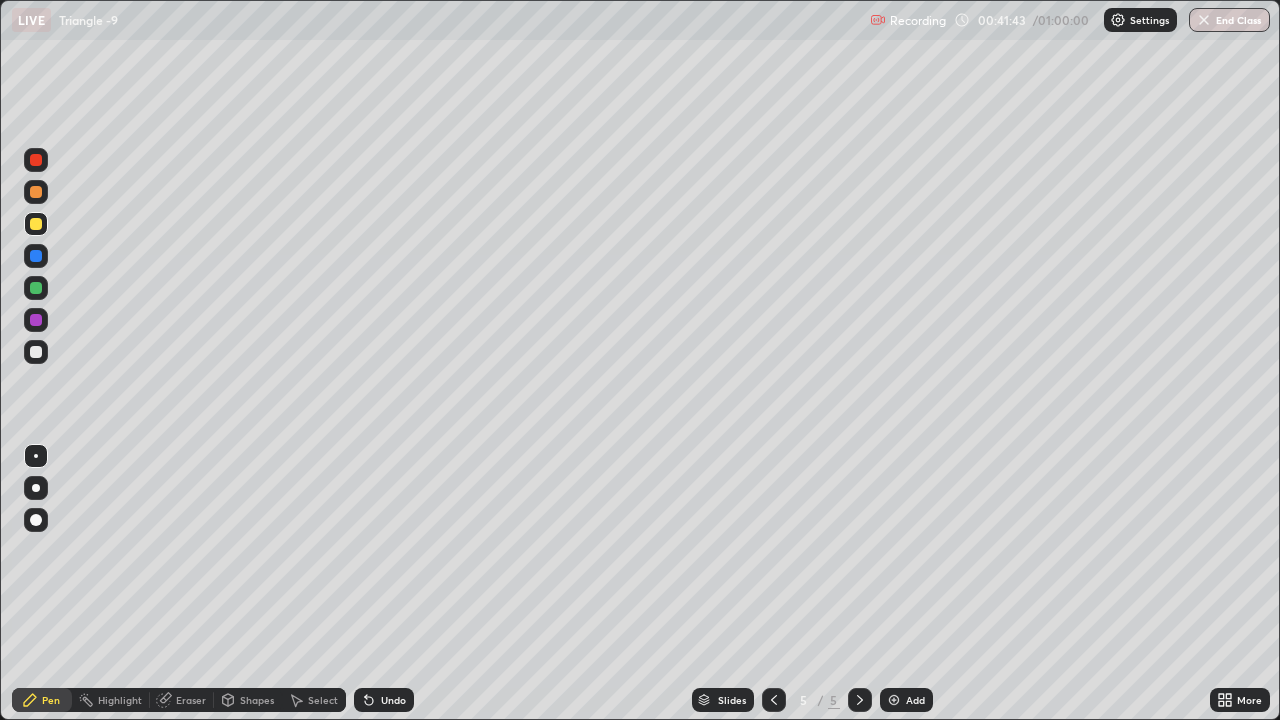 click at bounding box center [36, 352] 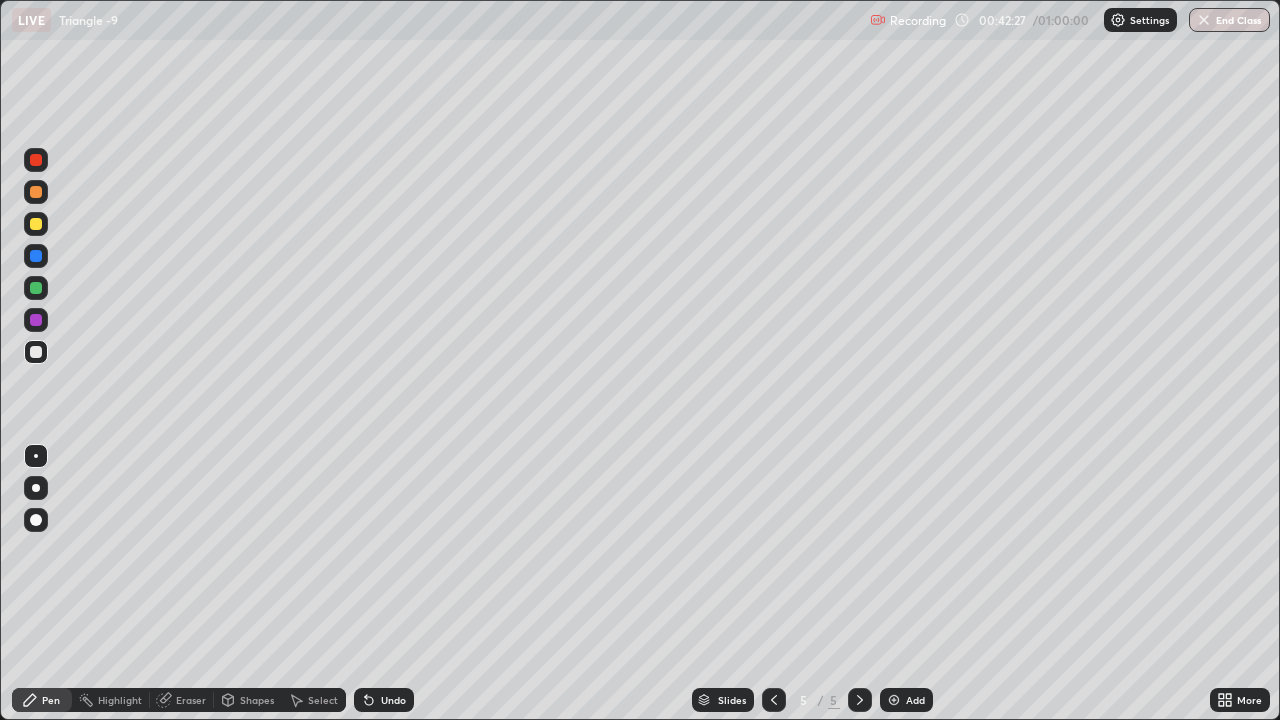 click at bounding box center [36, 320] 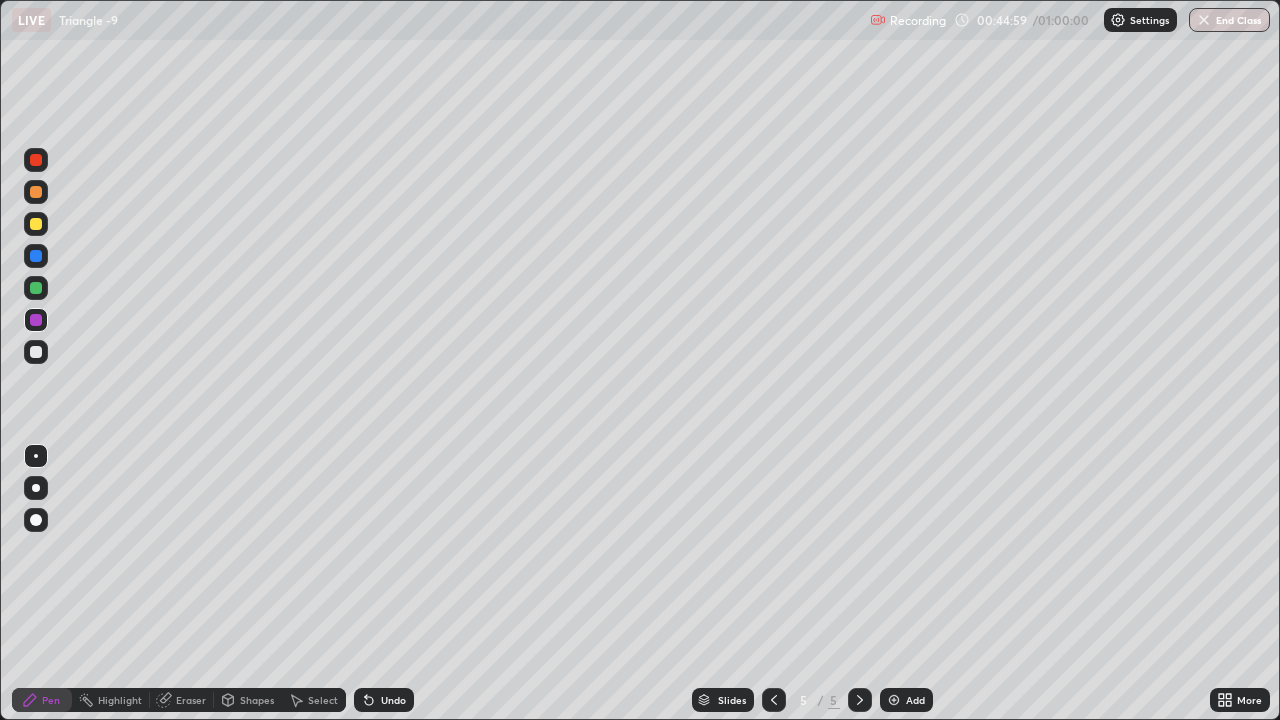 click at bounding box center (894, 700) 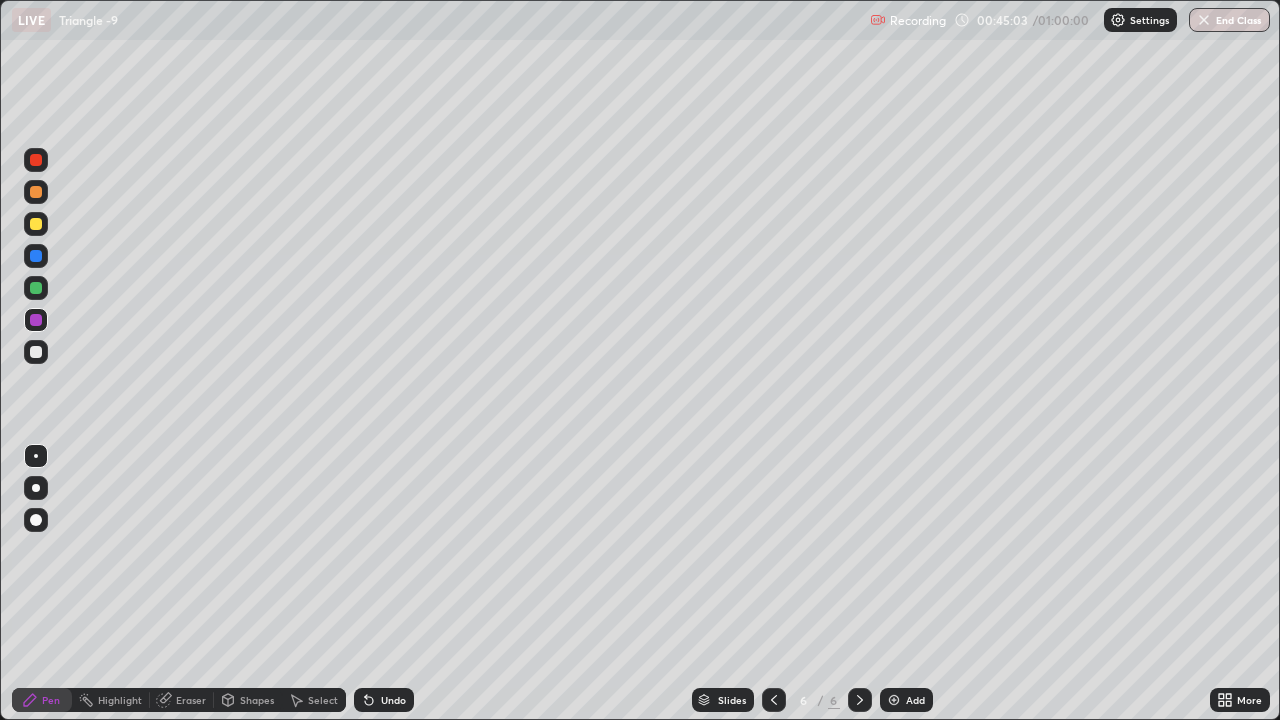 click at bounding box center (36, 192) 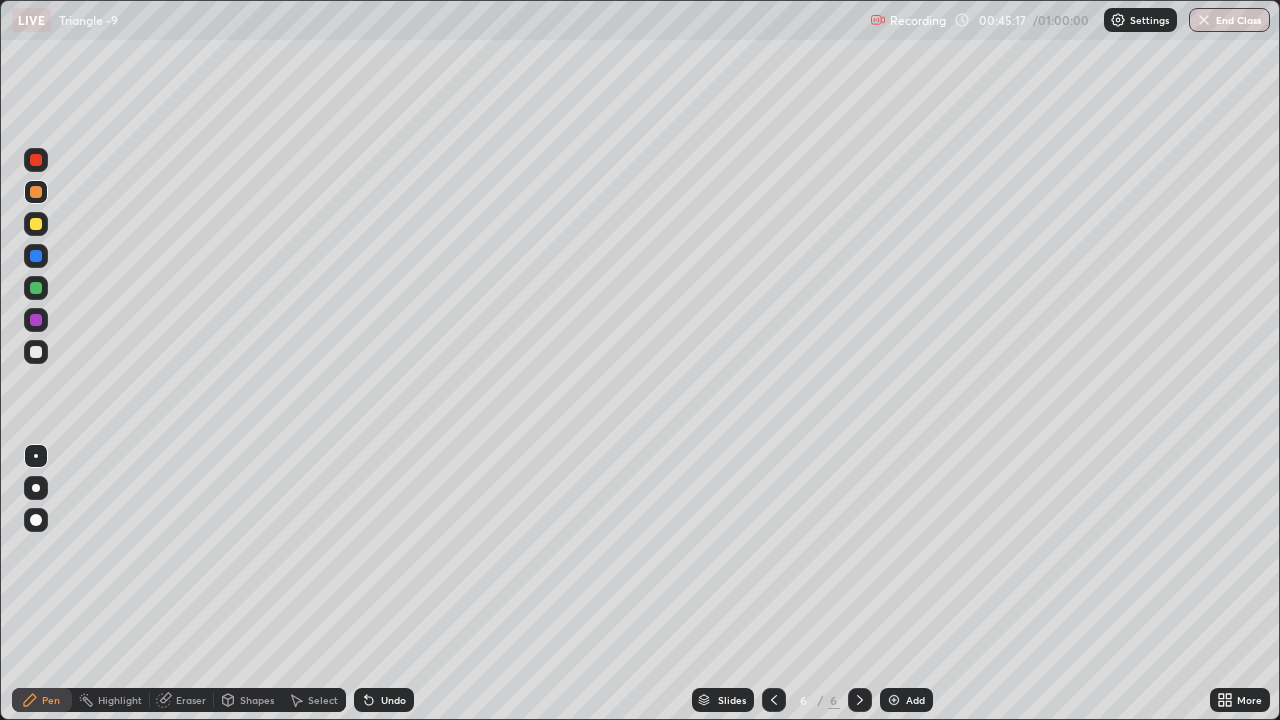 click 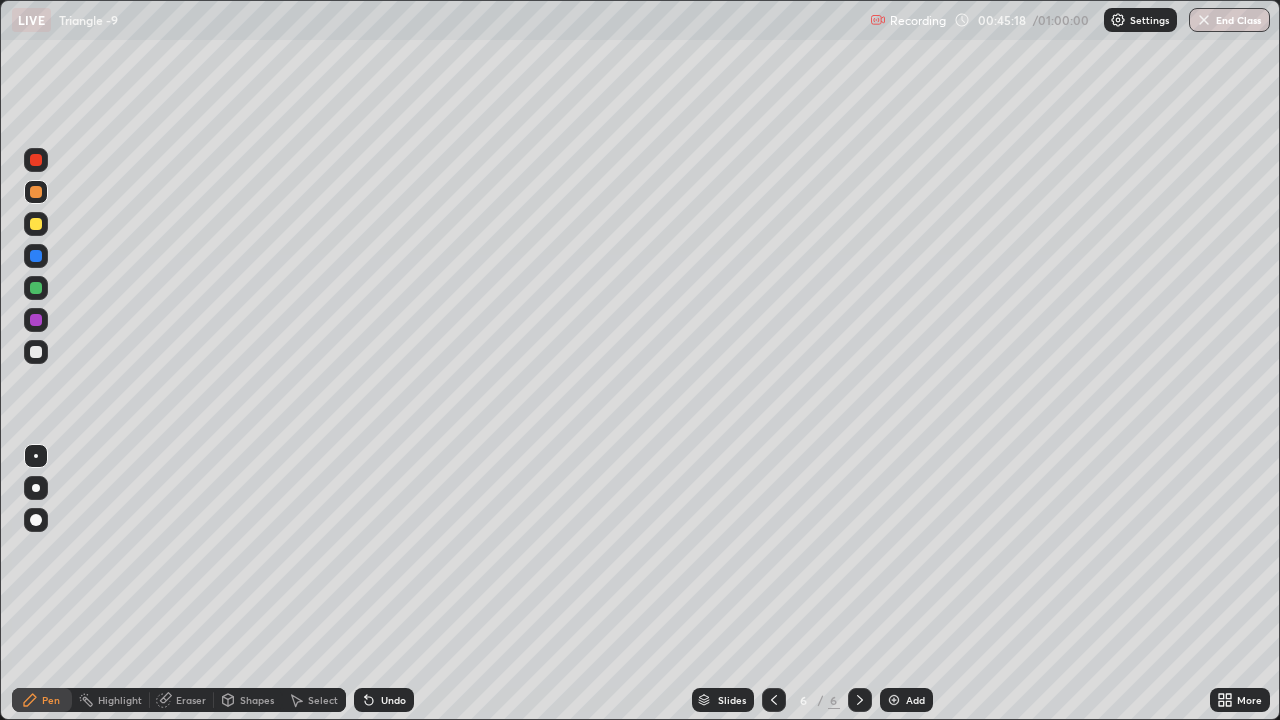 click 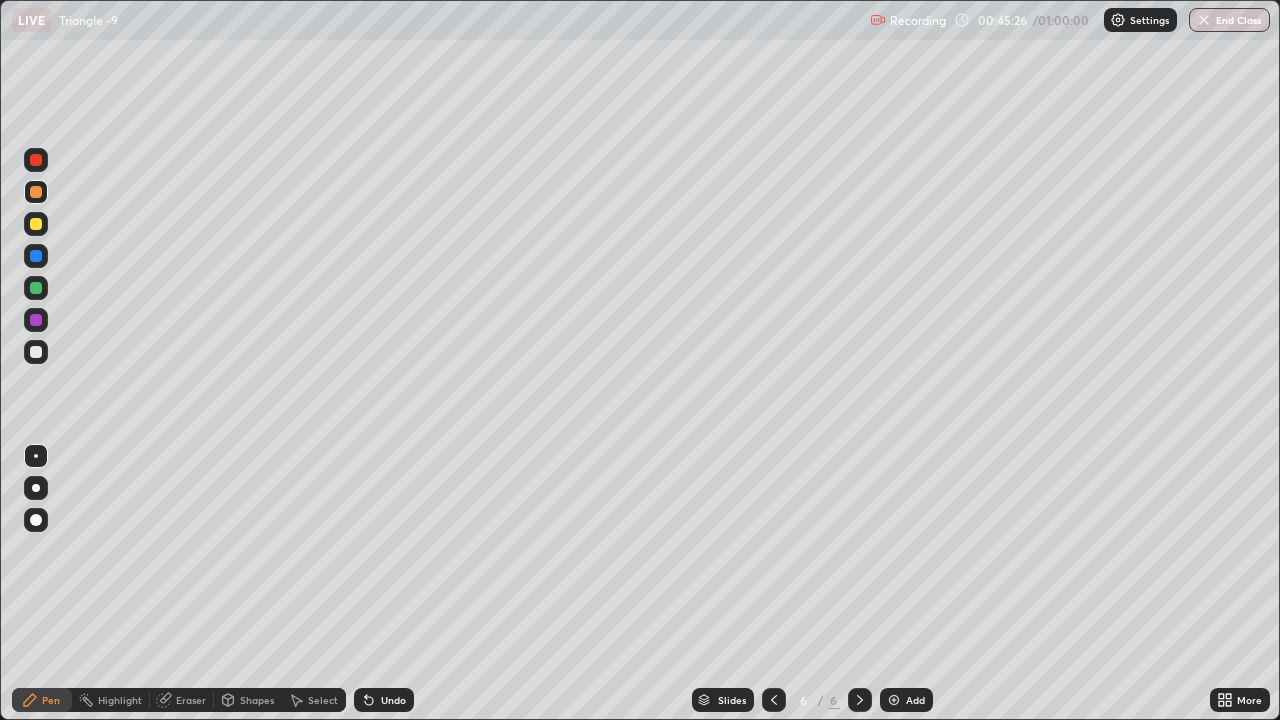 click at bounding box center (36, 224) 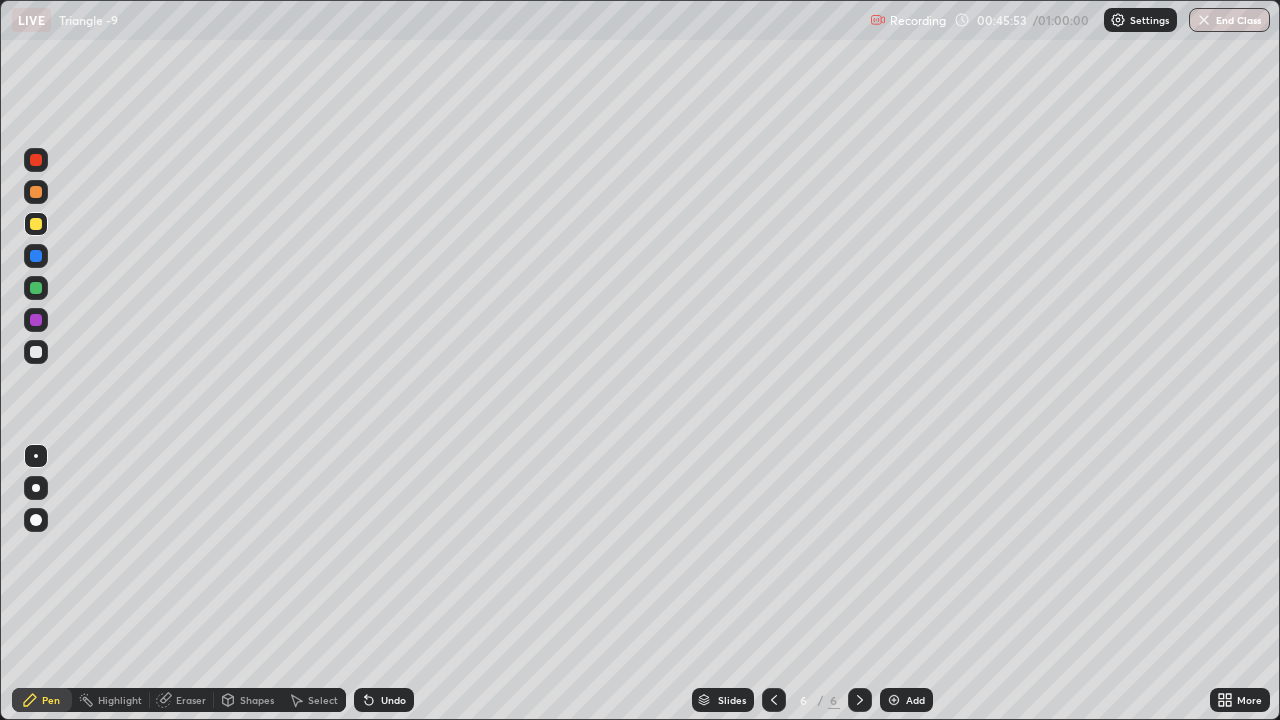 click at bounding box center [36, 352] 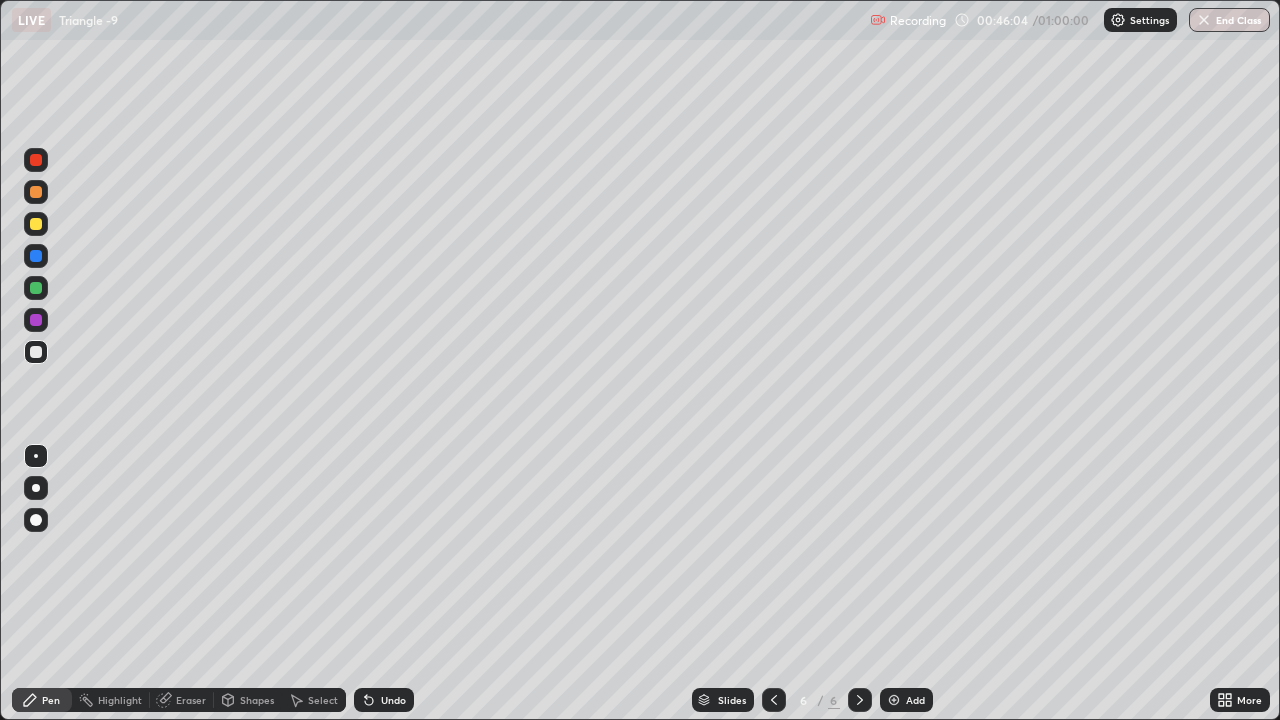 click at bounding box center (36, 320) 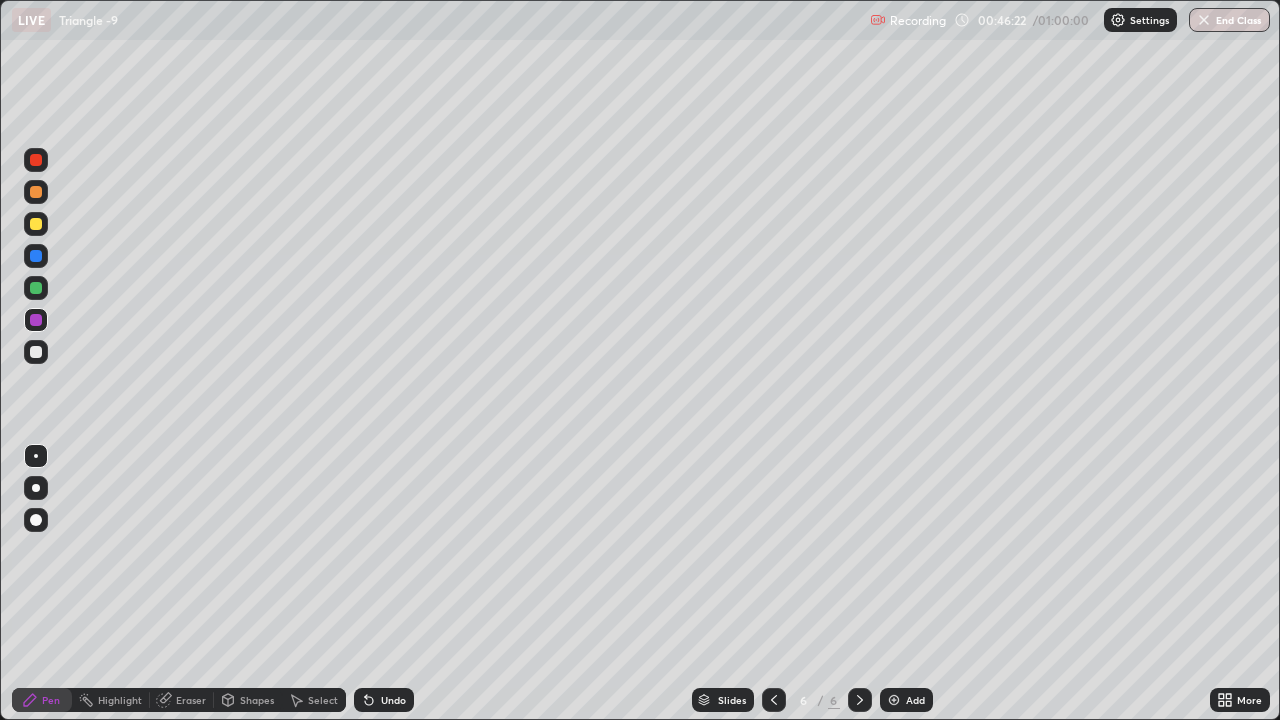 click at bounding box center [36, 288] 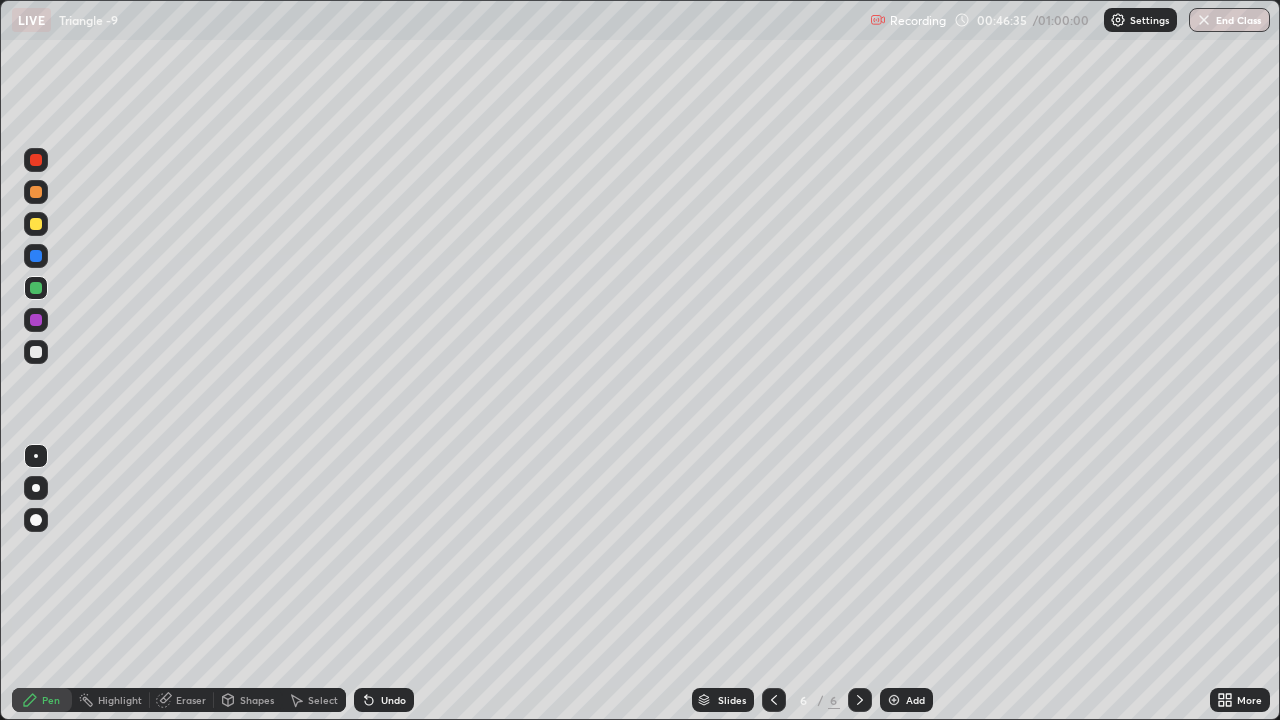 click at bounding box center (36, 352) 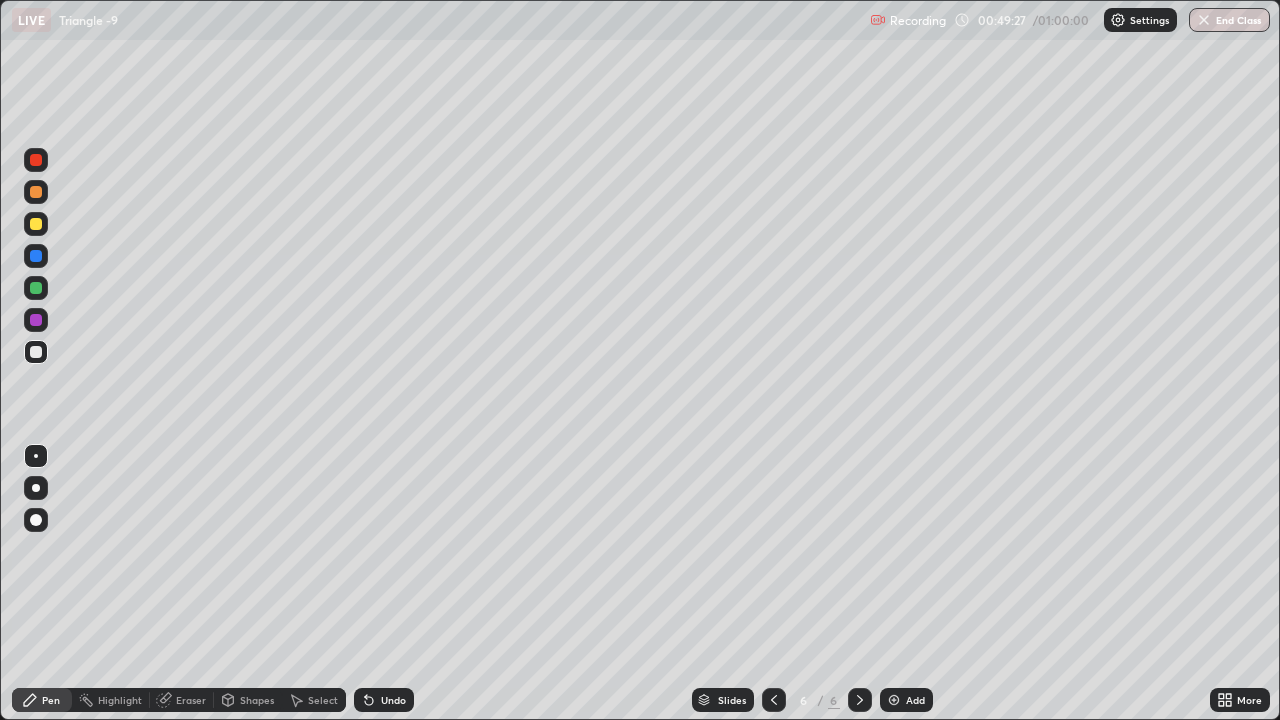 click 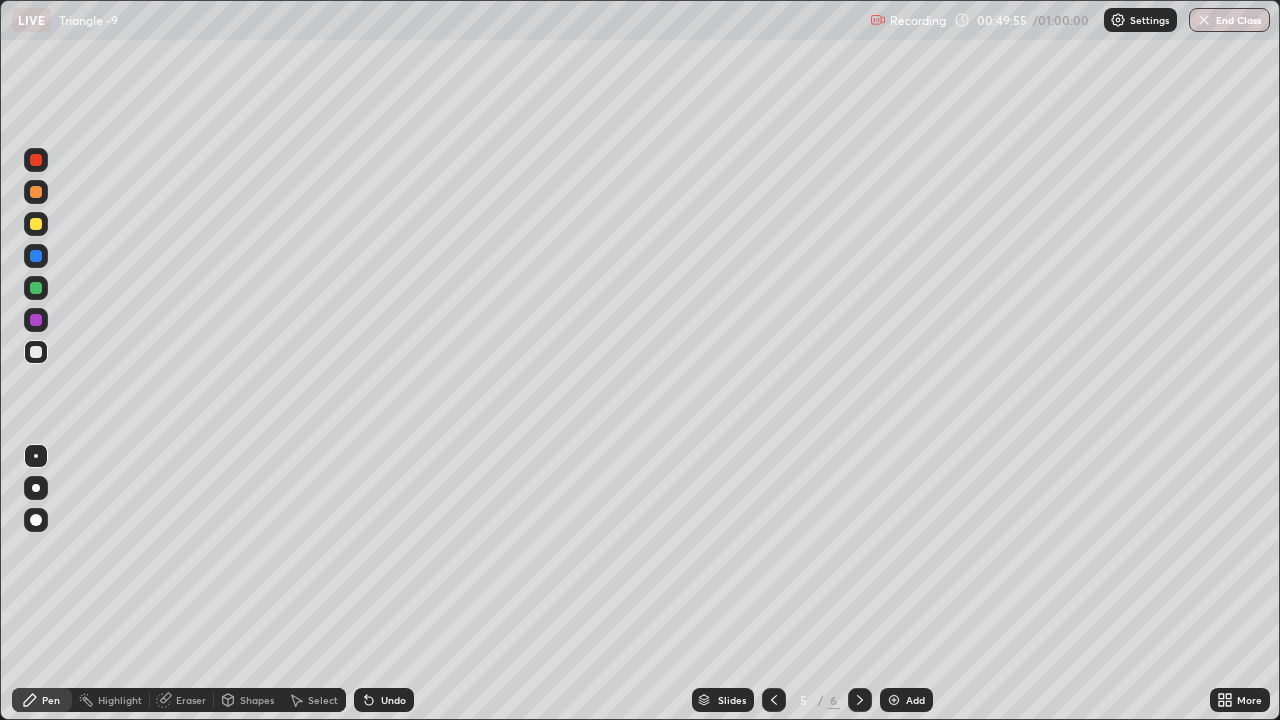 click 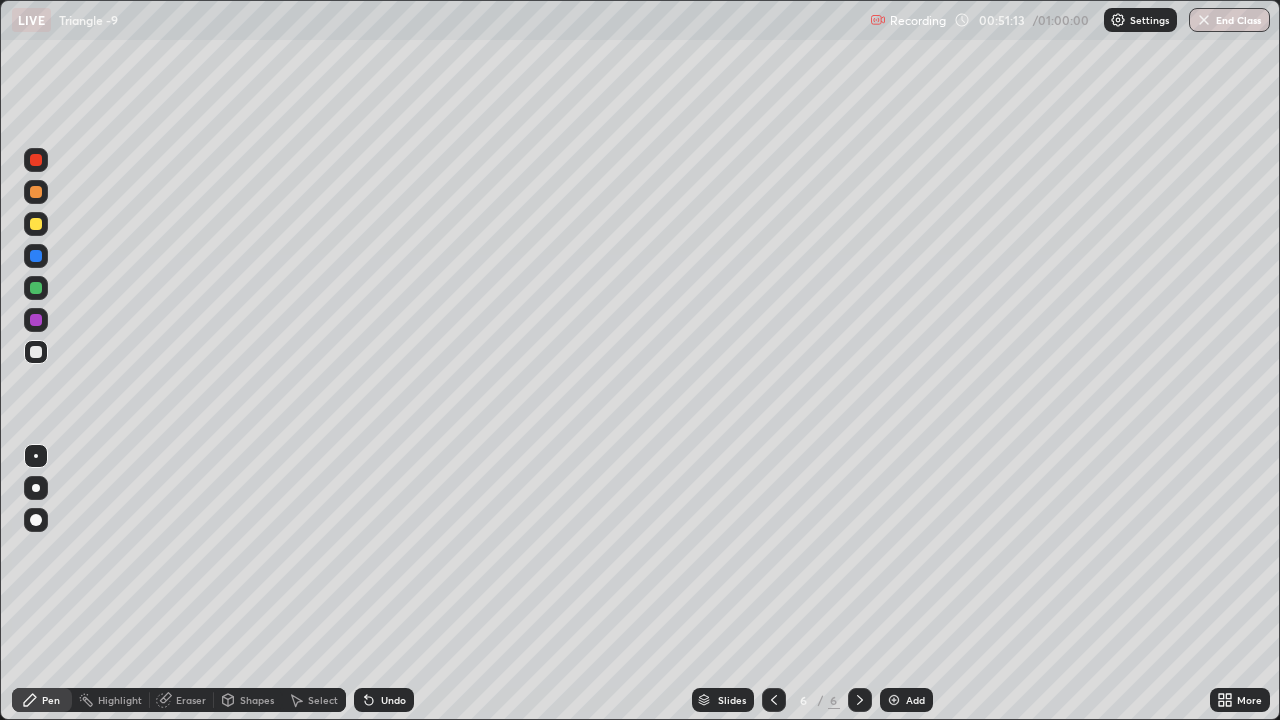 click at bounding box center [36, 224] 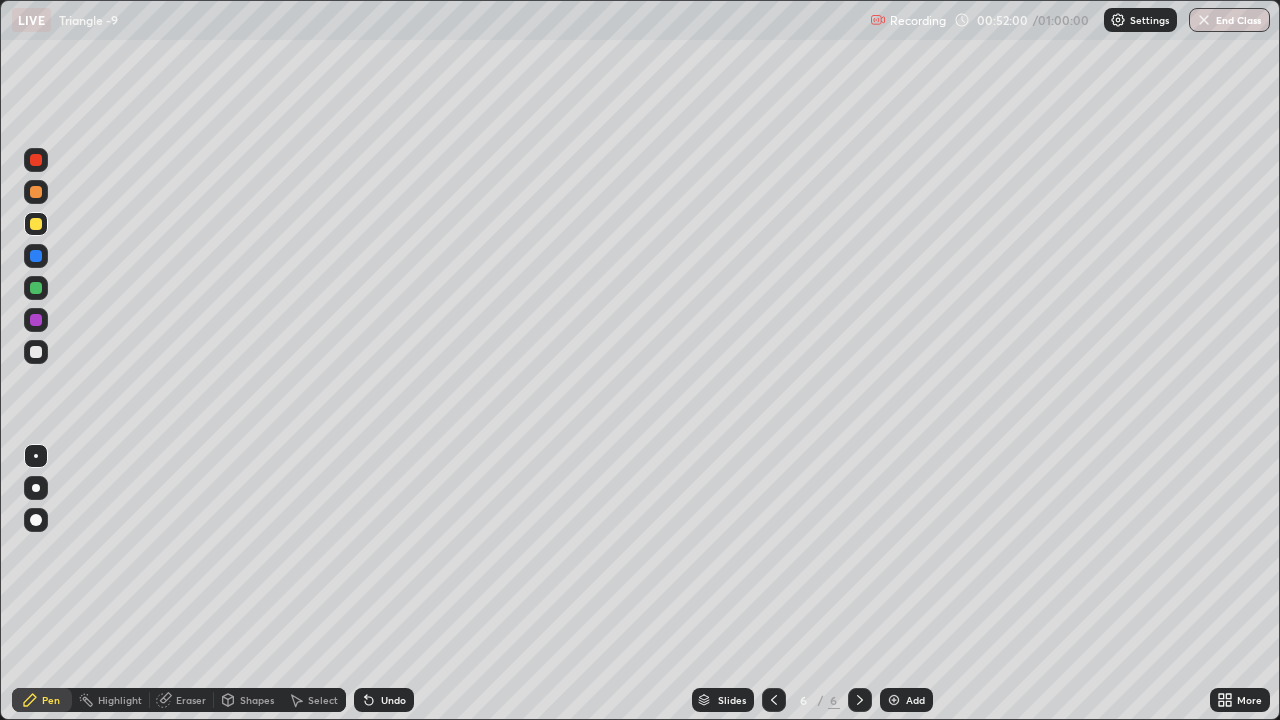 click at bounding box center [36, 320] 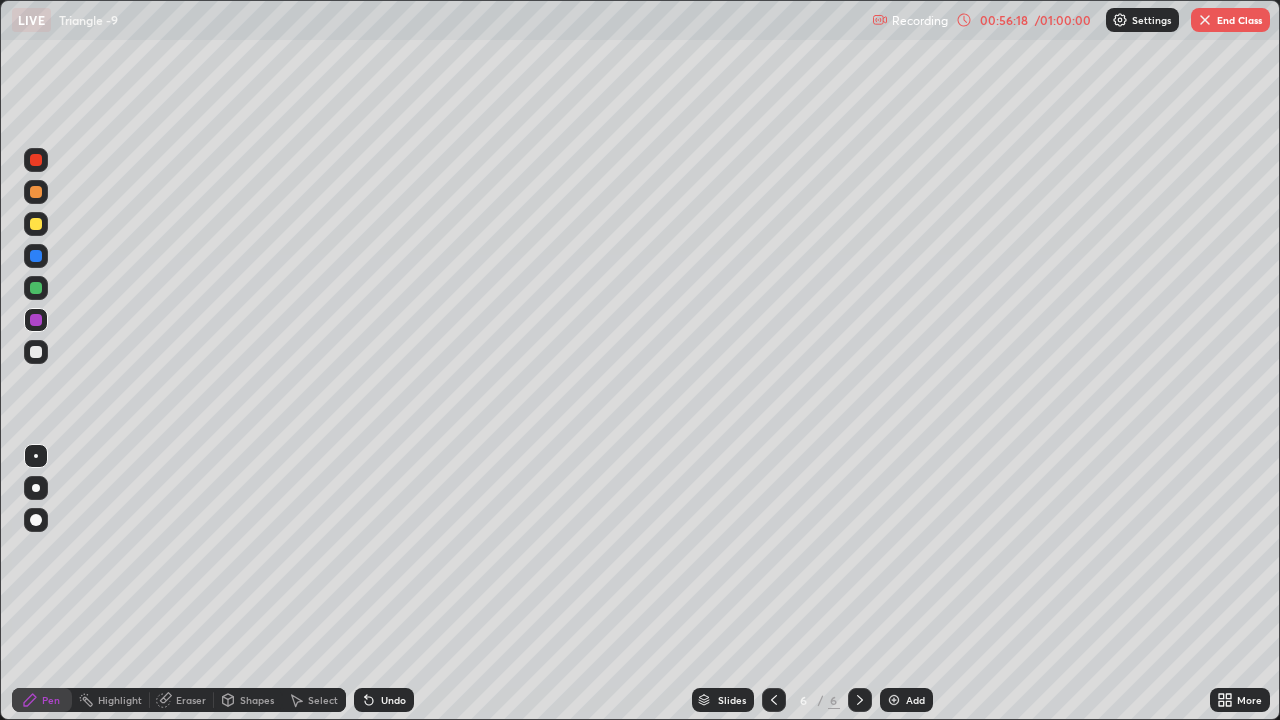 click on "End Class" at bounding box center [1230, 20] 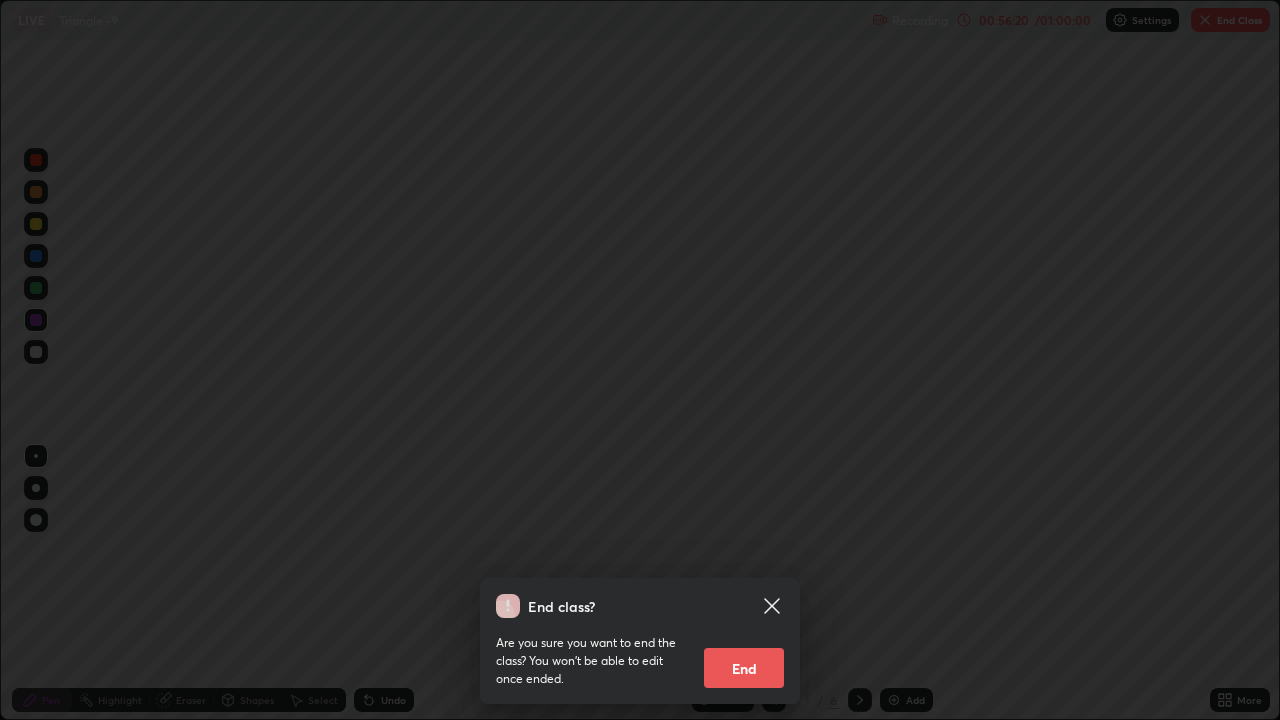 click on "End" at bounding box center (744, 668) 